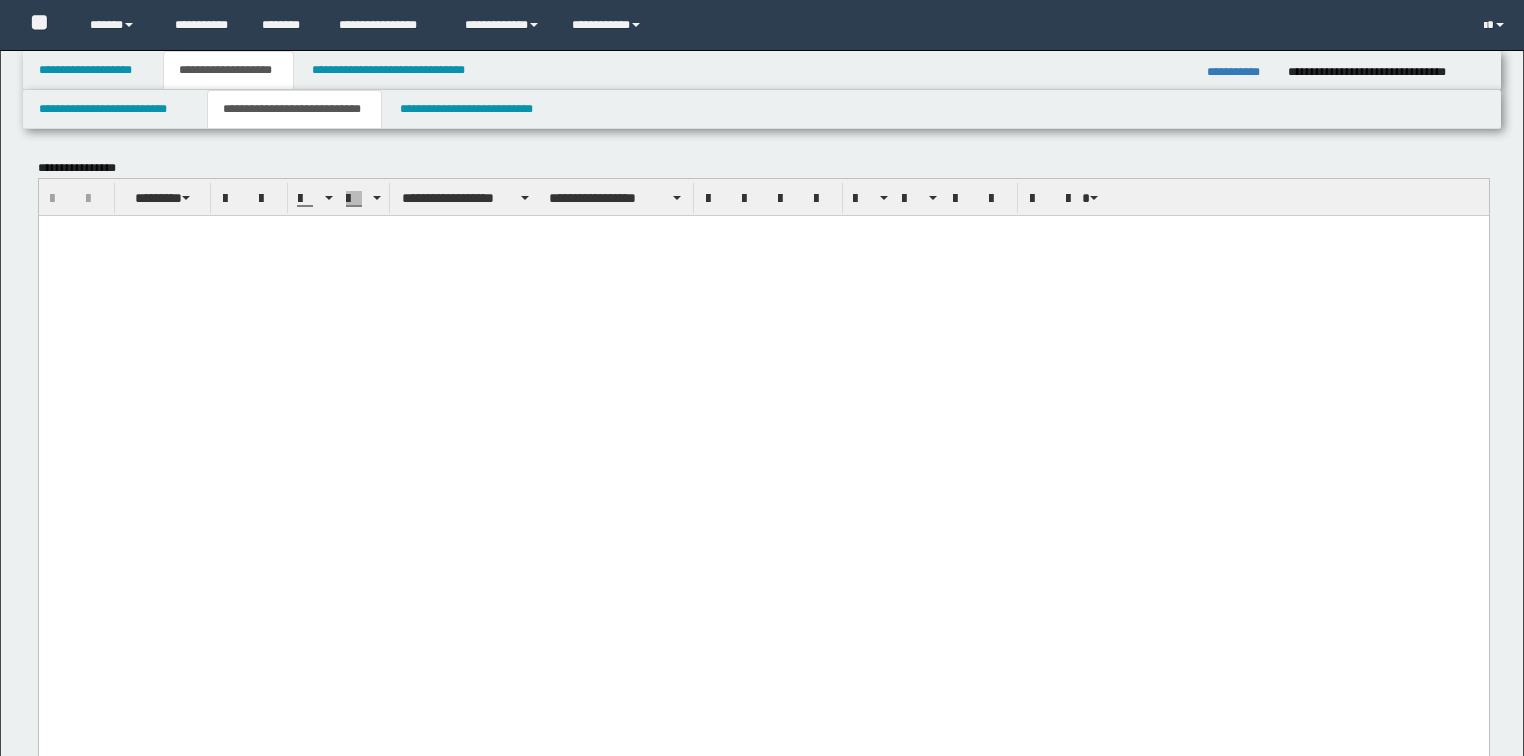 scroll, scrollTop: 0, scrollLeft: 0, axis: both 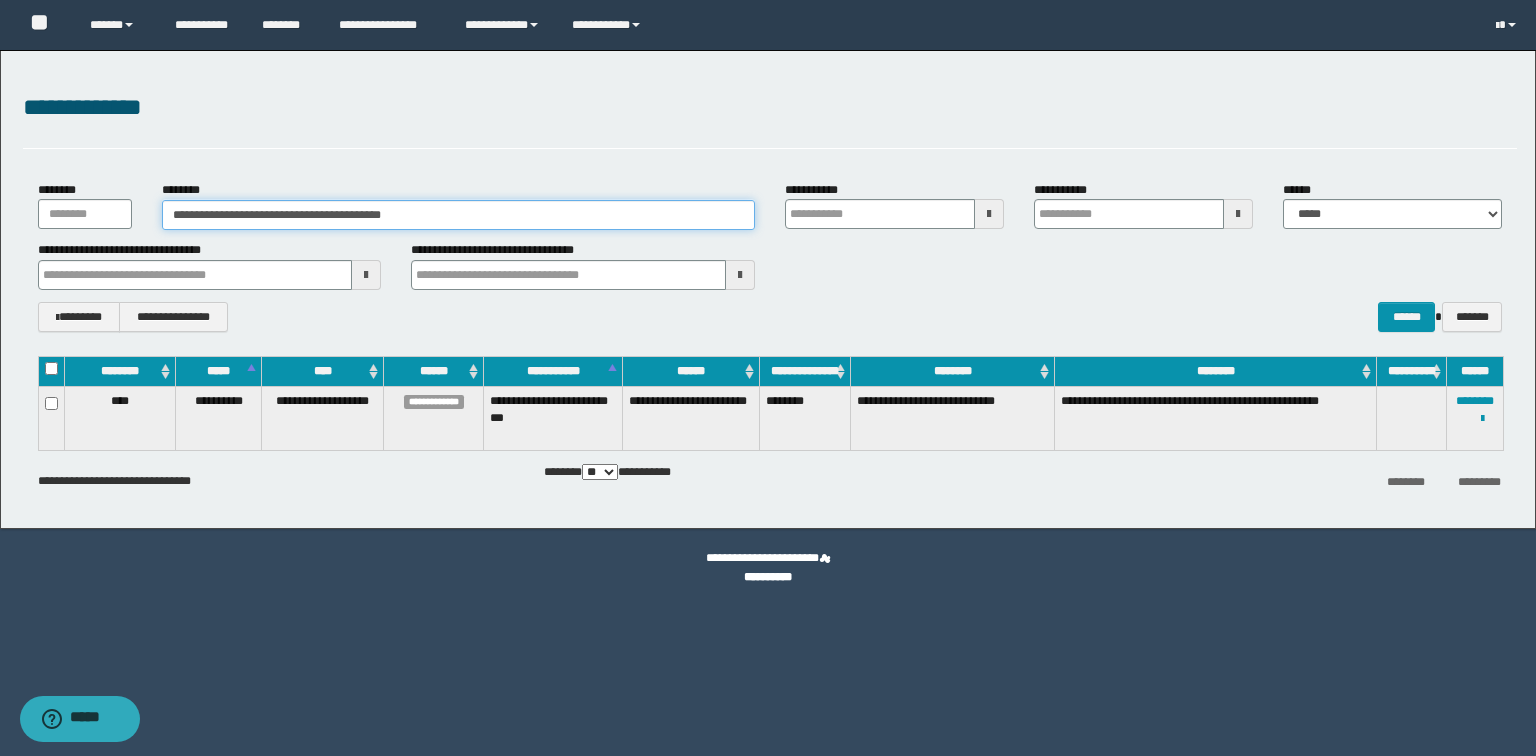 drag, startPoint x: 489, startPoint y: 219, endPoint x: 548, endPoint y: 215, distance: 59.135437 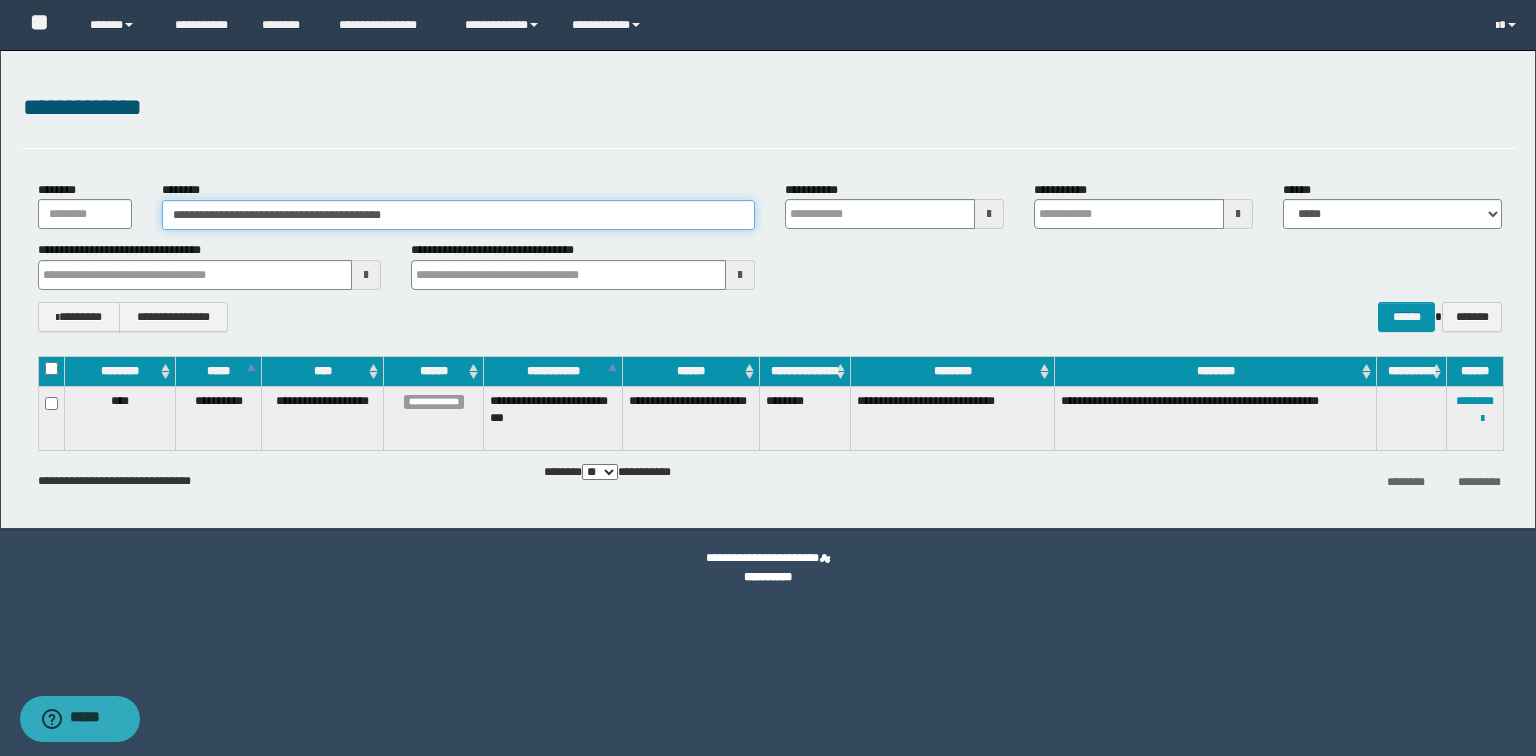 drag, startPoint x: 430, startPoint y: 198, endPoint x: 743, endPoint y: 298, distance: 328.58636 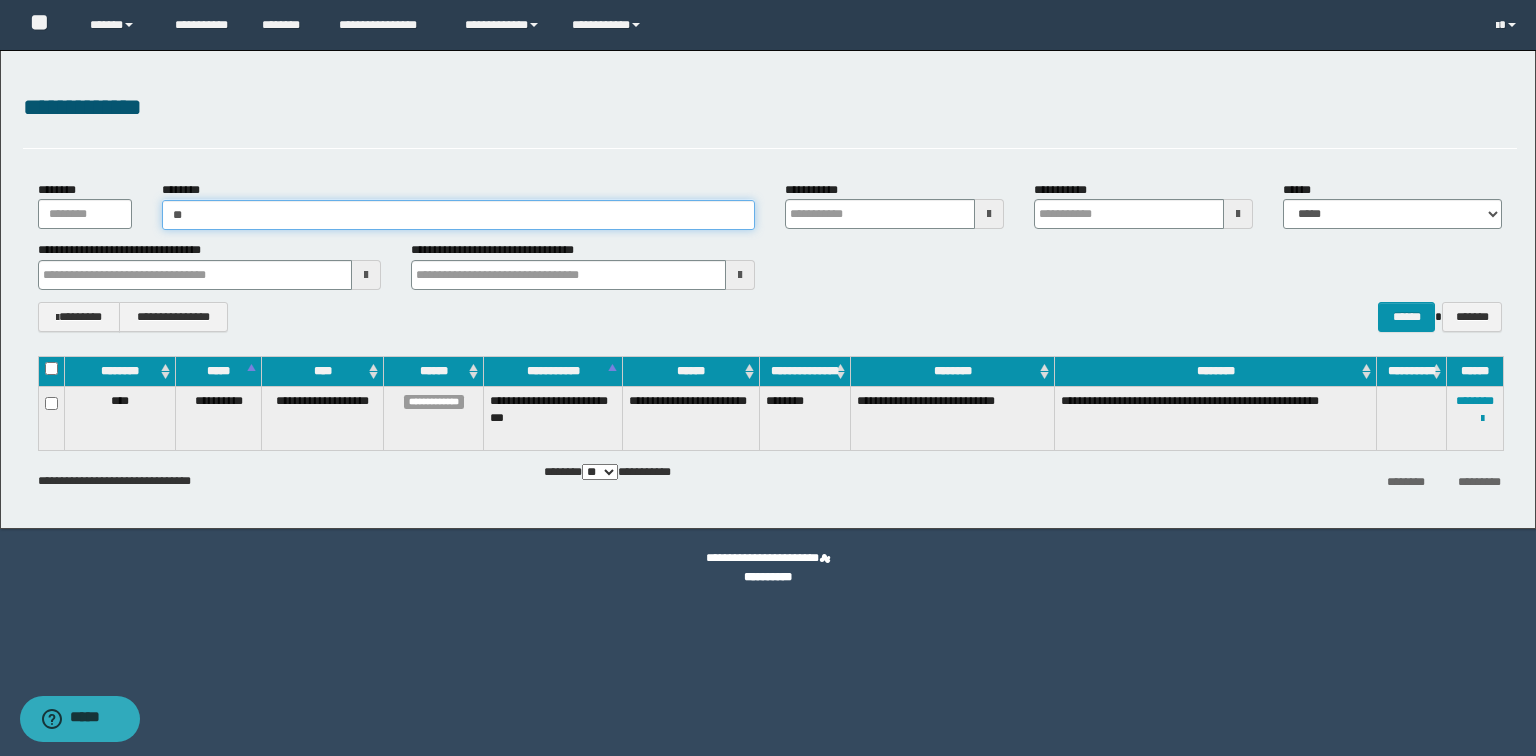 type on "***" 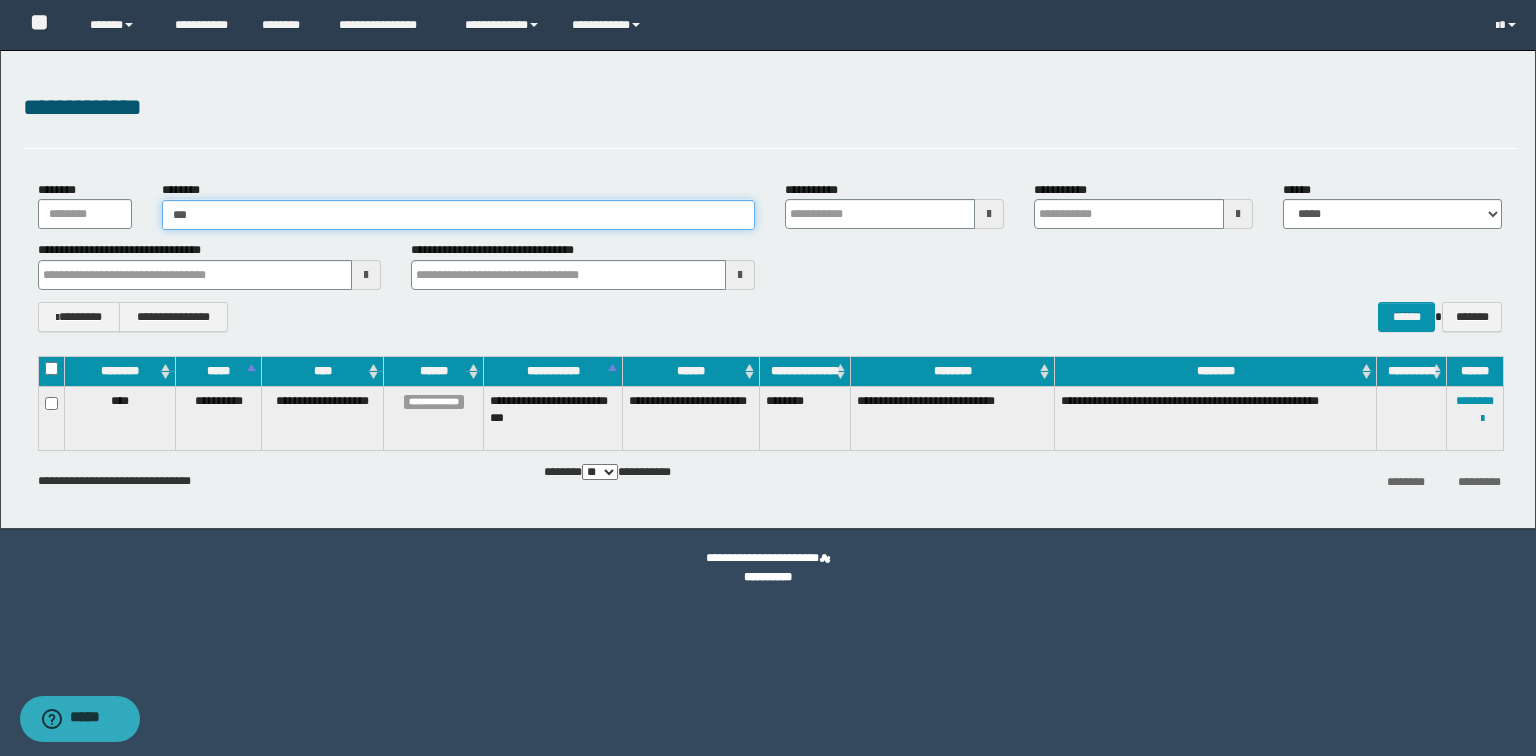 type on "***" 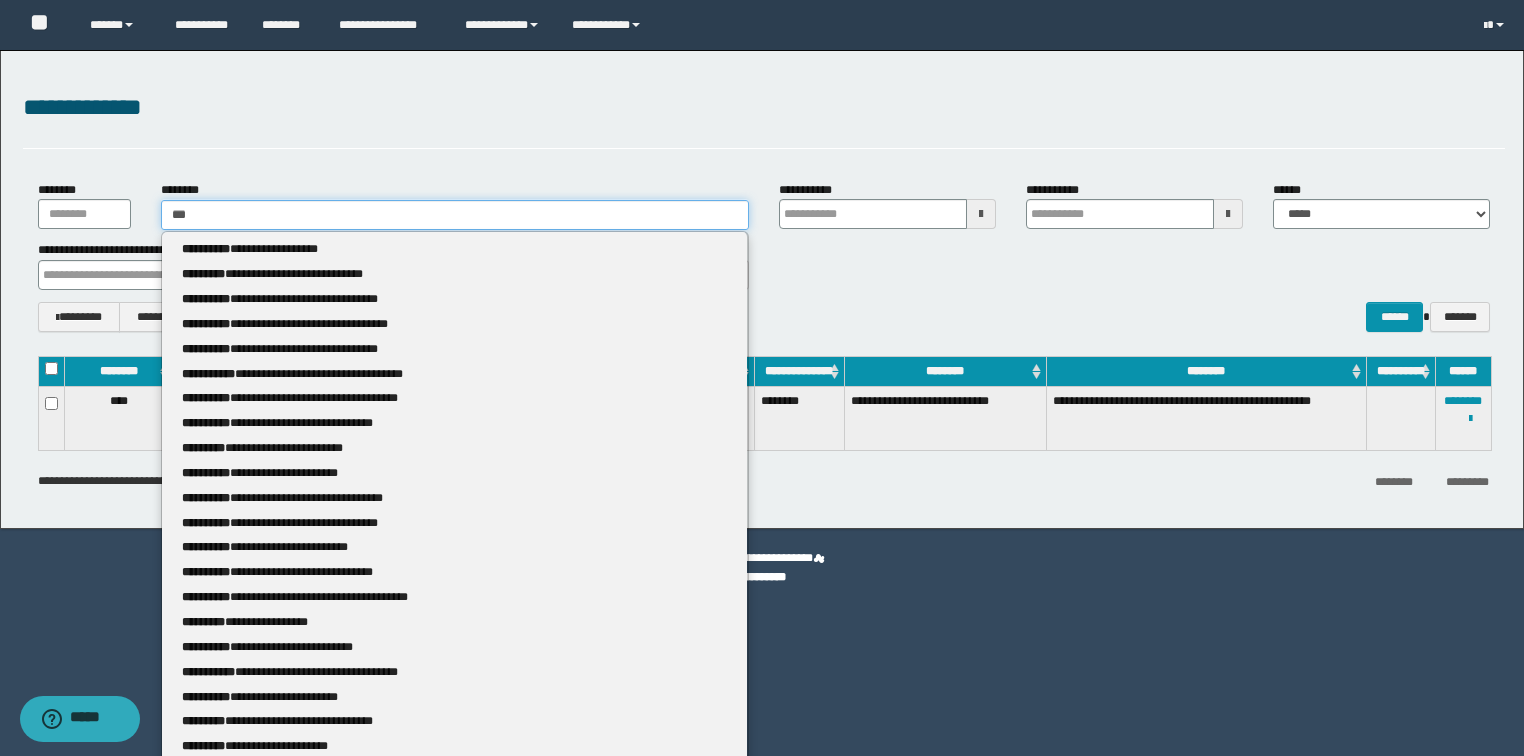 type 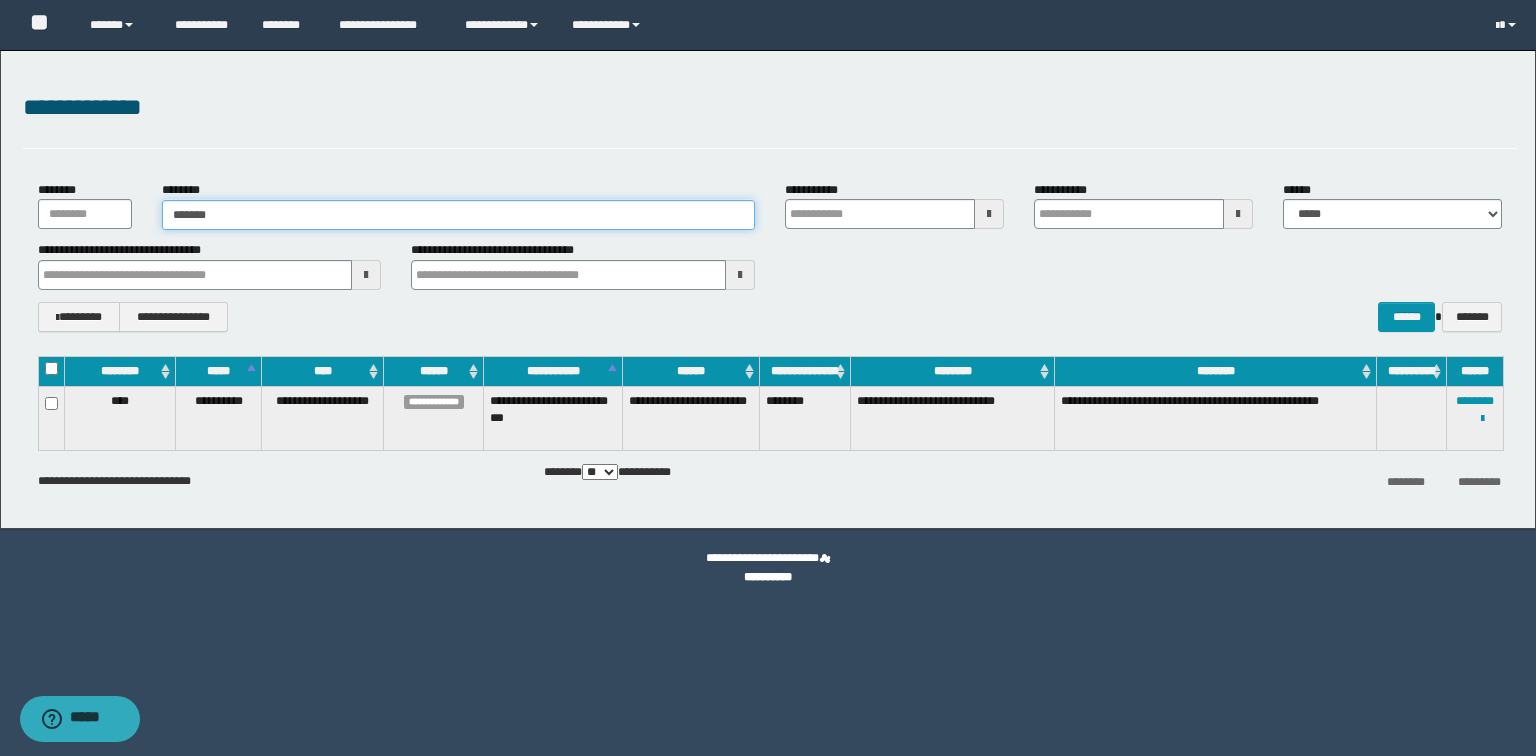 type on "********" 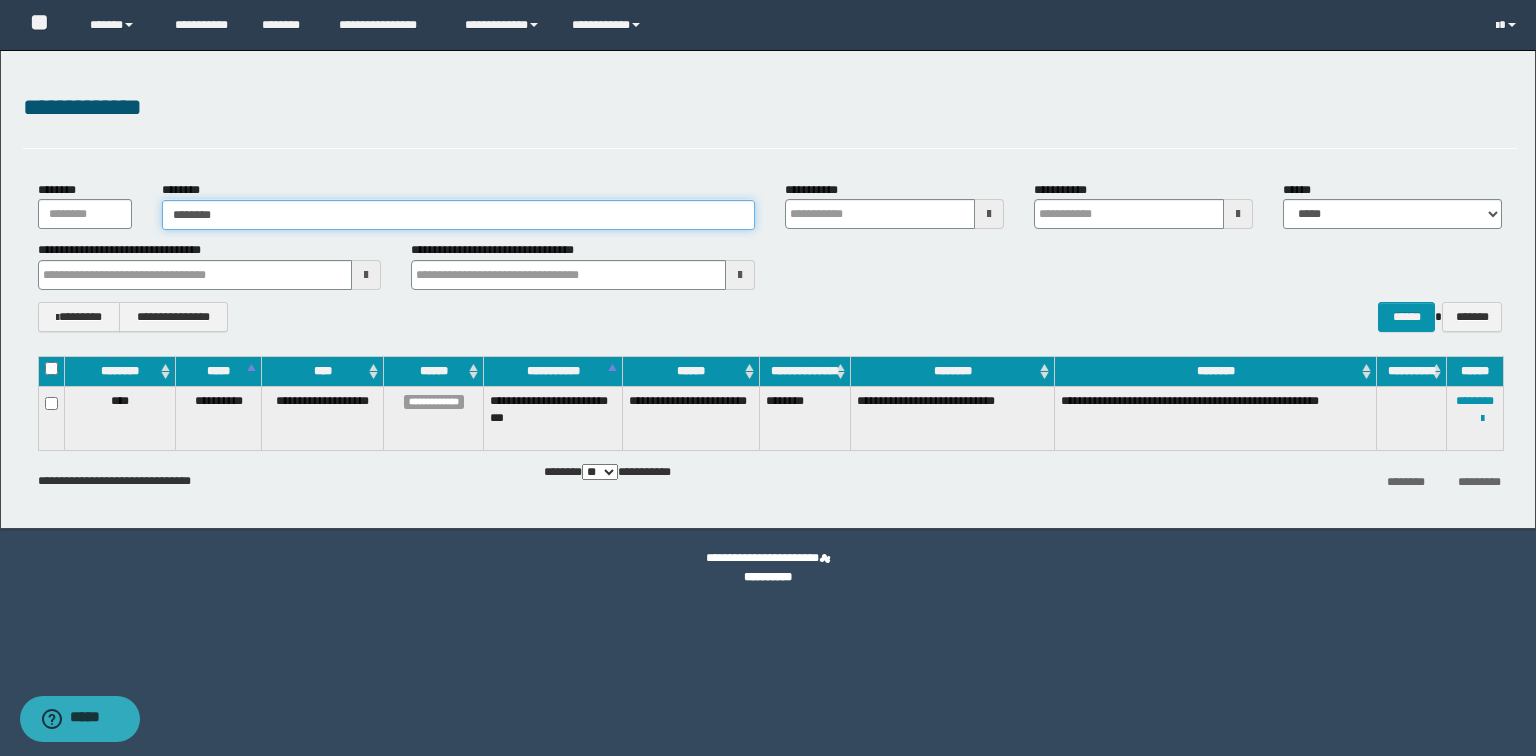 type on "********" 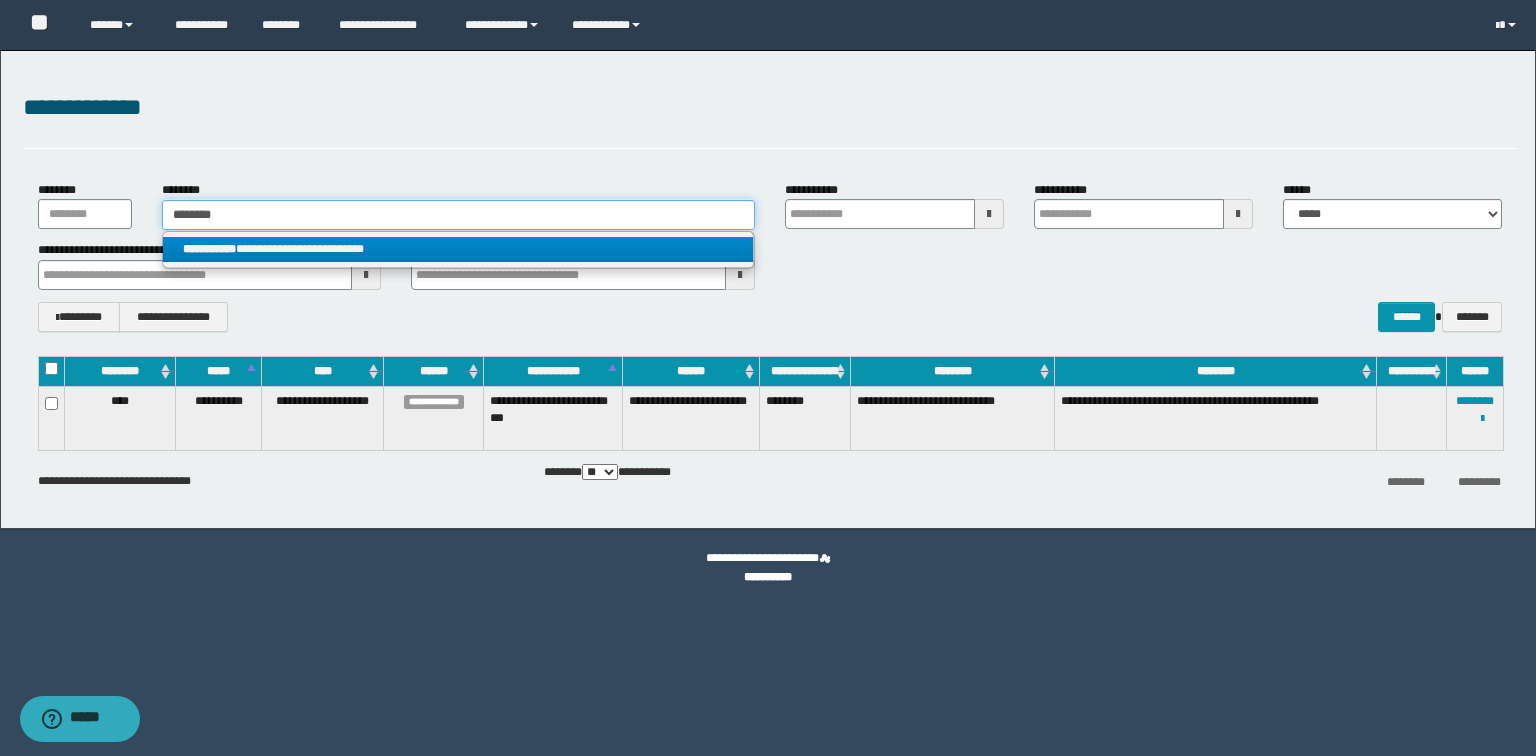 type on "********" 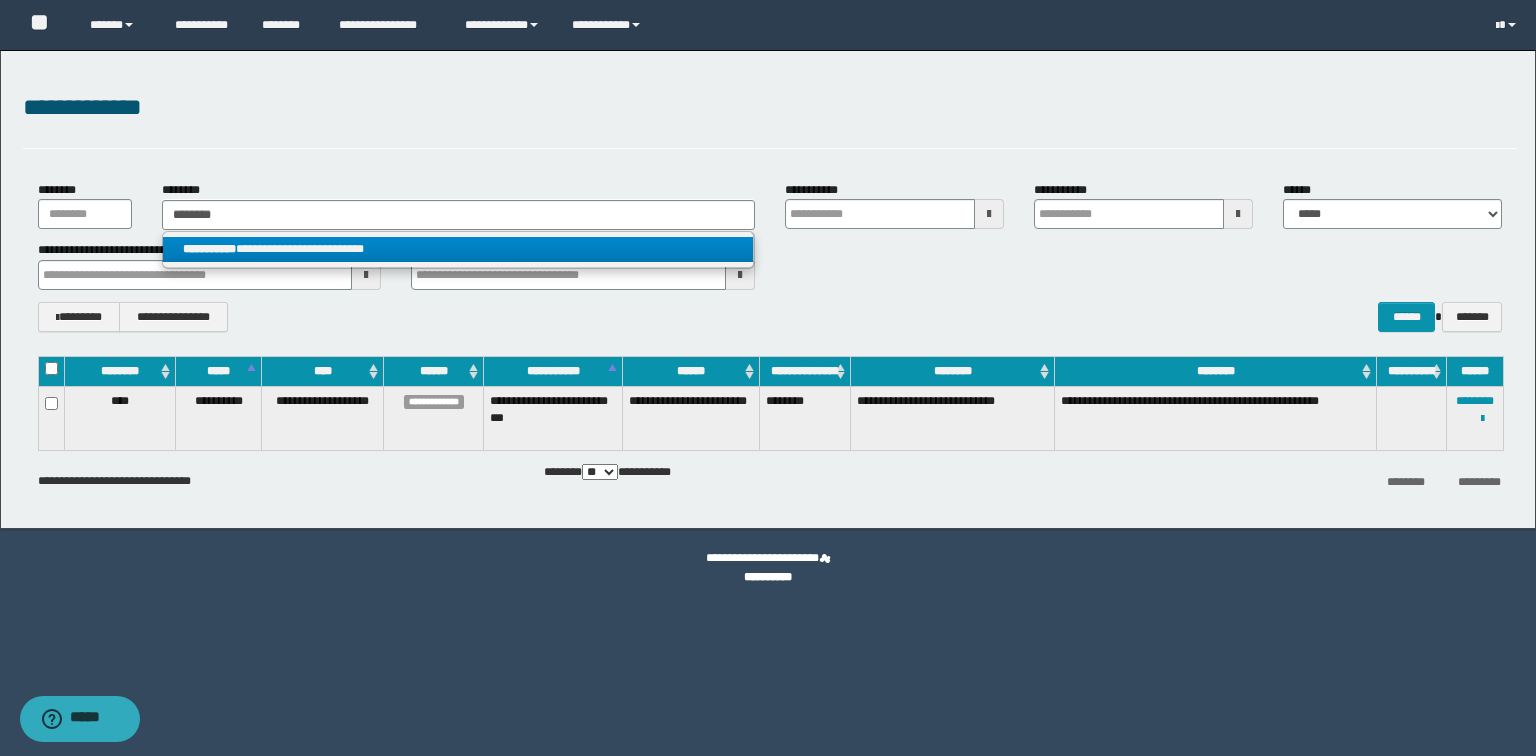 click on "**********" at bounding box center (458, 249) 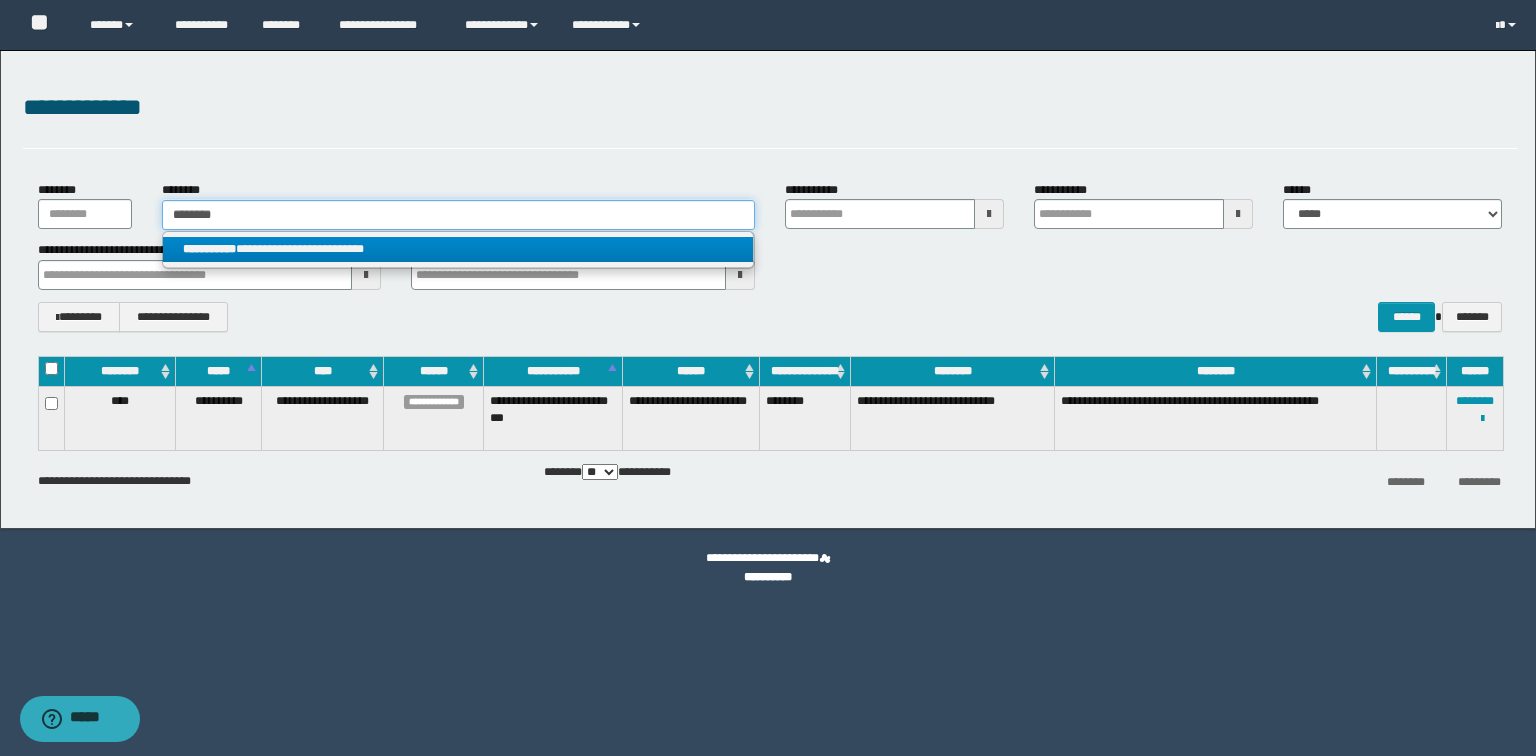 type 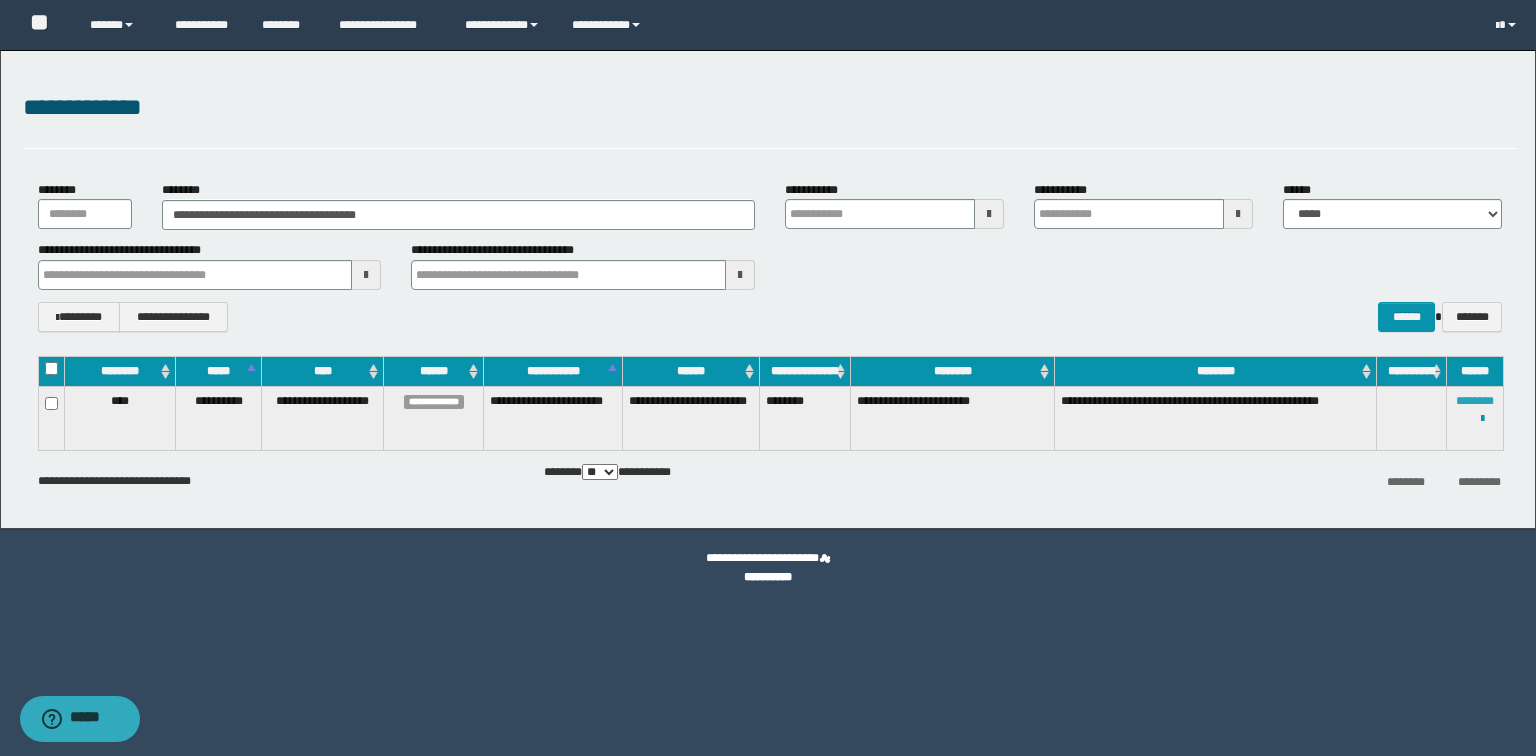 click on "********" at bounding box center (1475, 401) 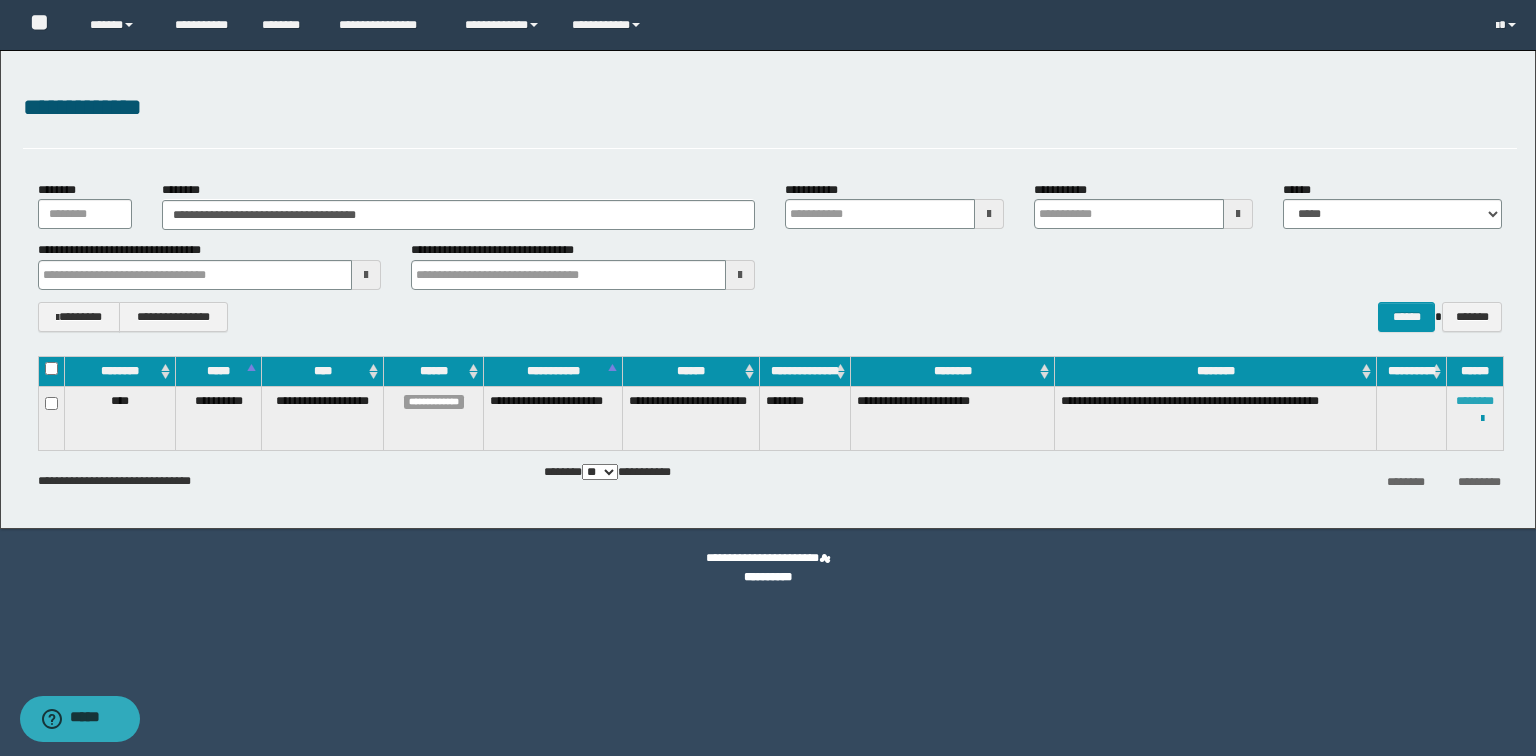 click on "********" at bounding box center (1475, 401) 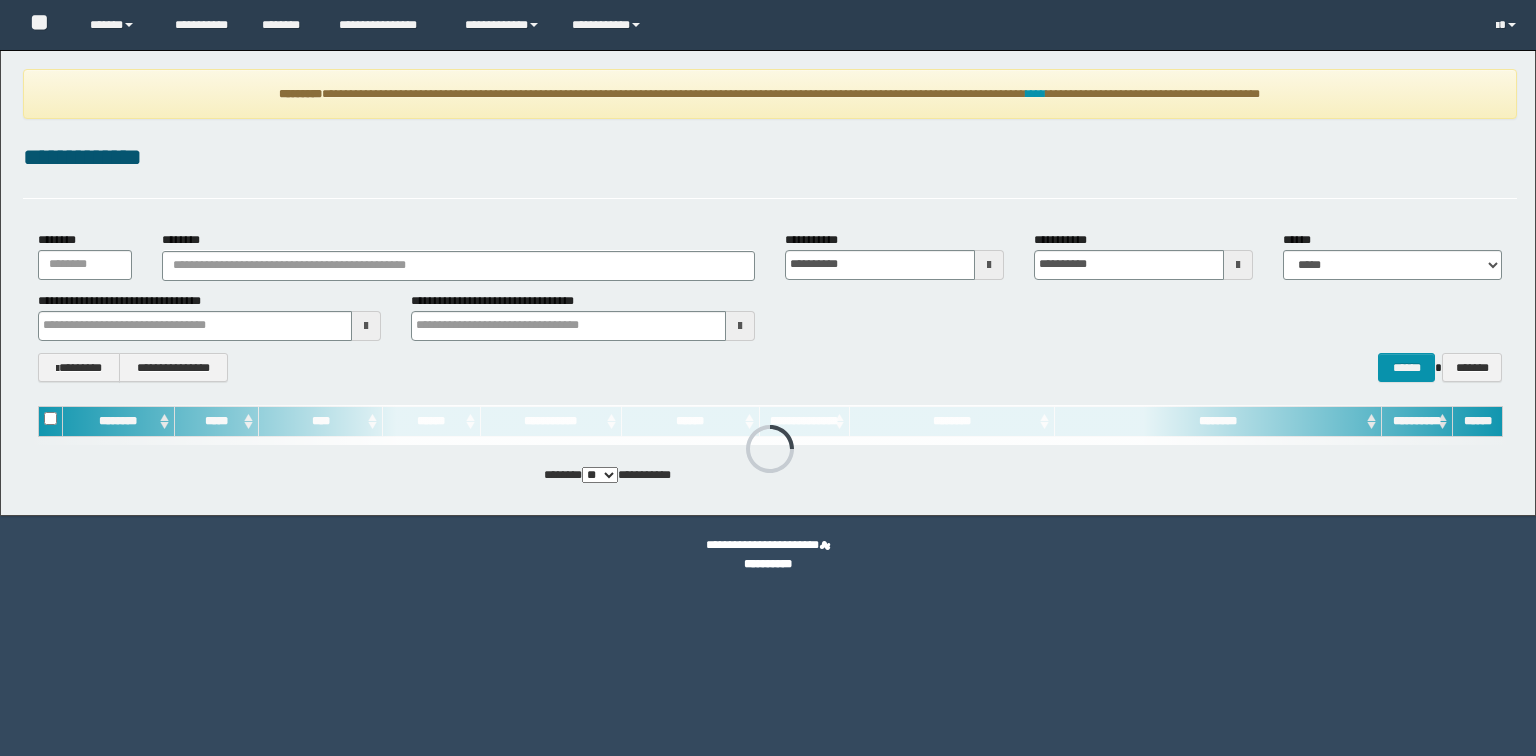 scroll, scrollTop: 0, scrollLeft: 0, axis: both 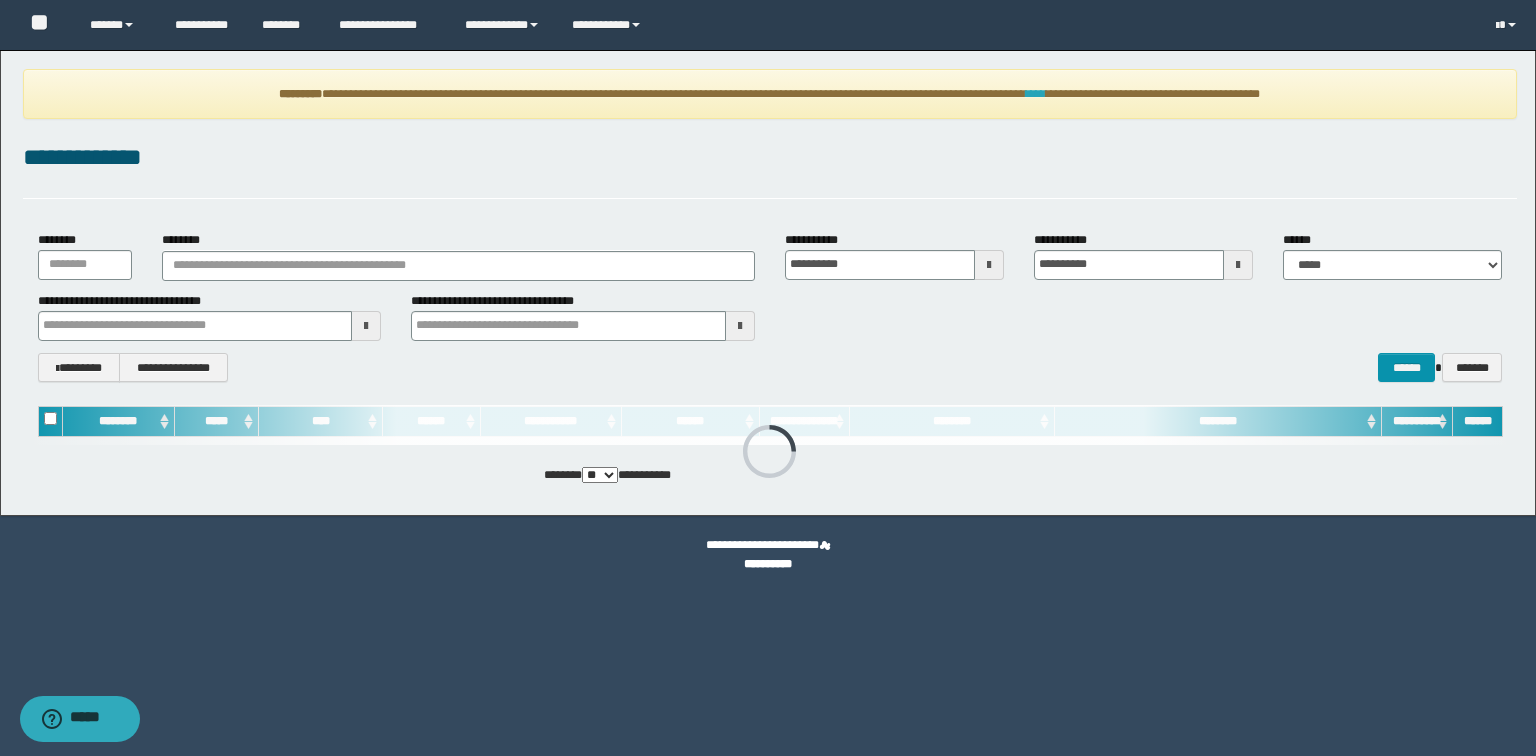 click on "****" at bounding box center [1036, 94] 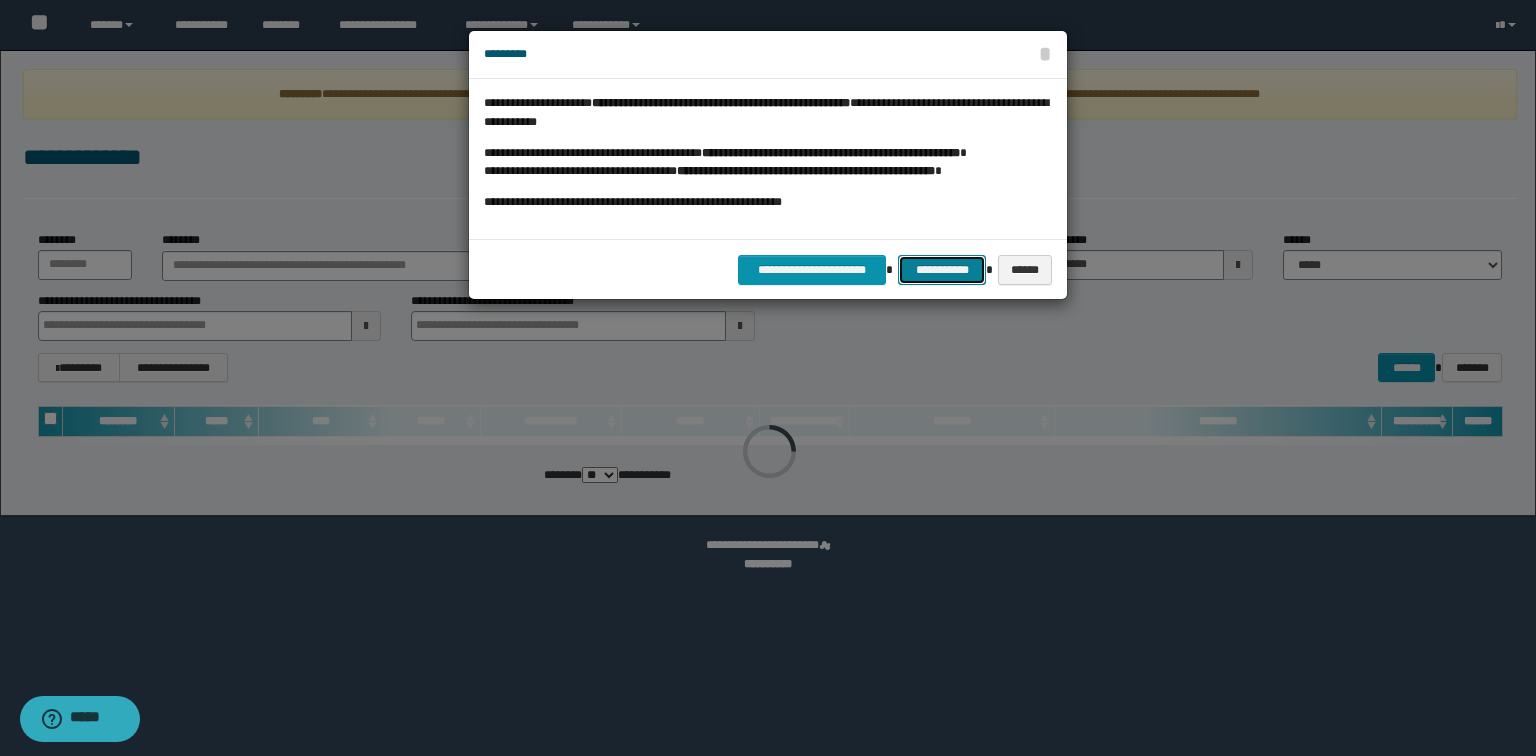 click on "**********" at bounding box center [942, 270] 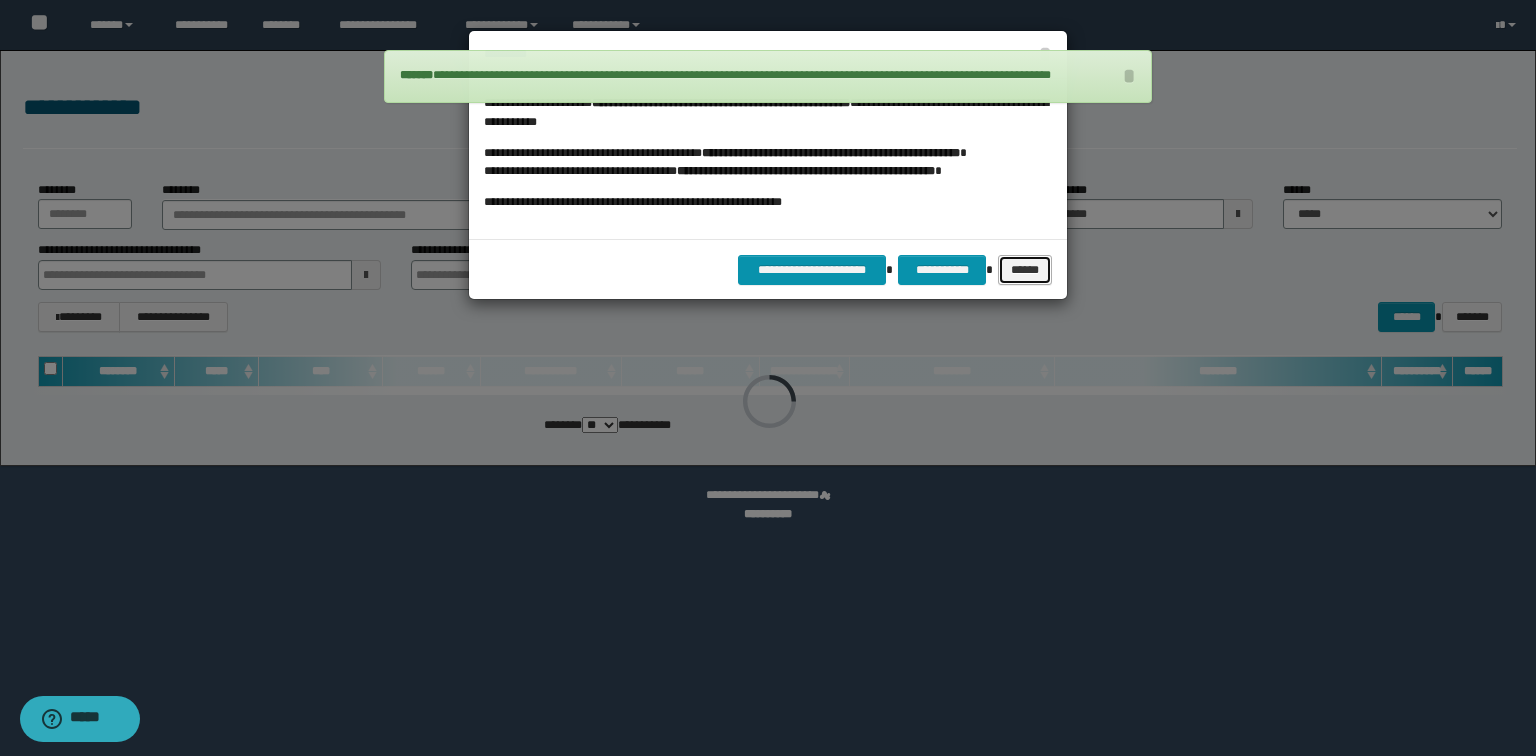 click on "******" at bounding box center [1025, 270] 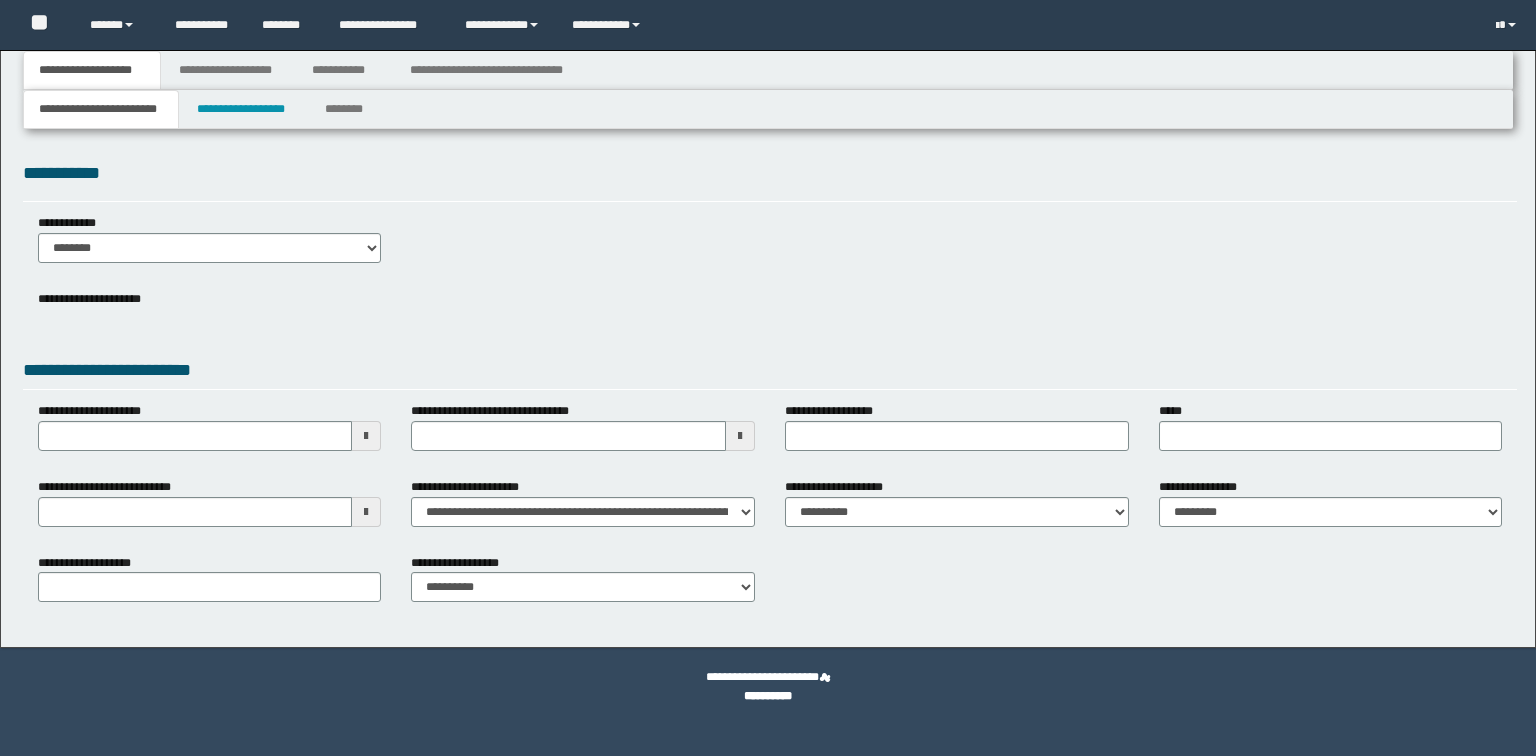scroll, scrollTop: 0, scrollLeft: 0, axis: both 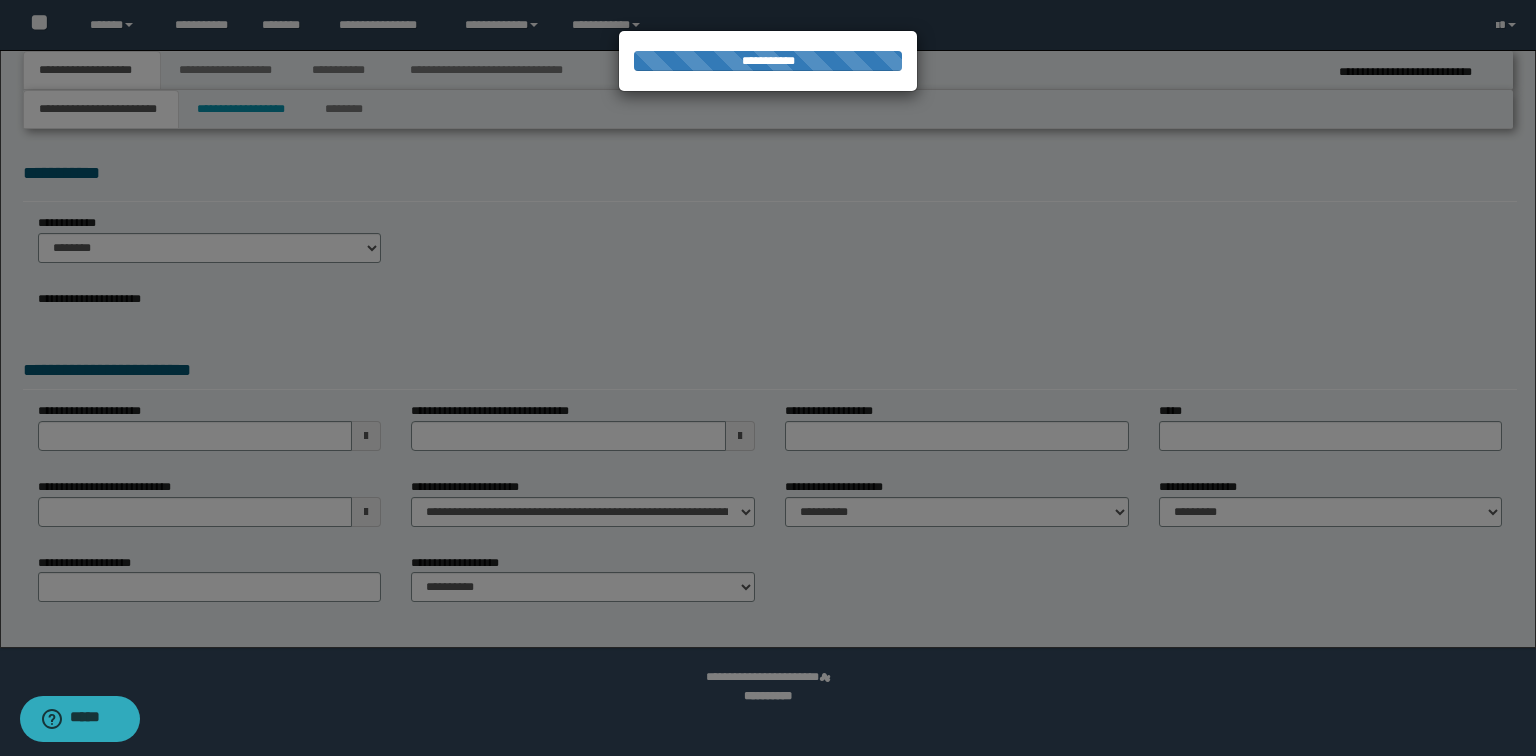type on "**********" 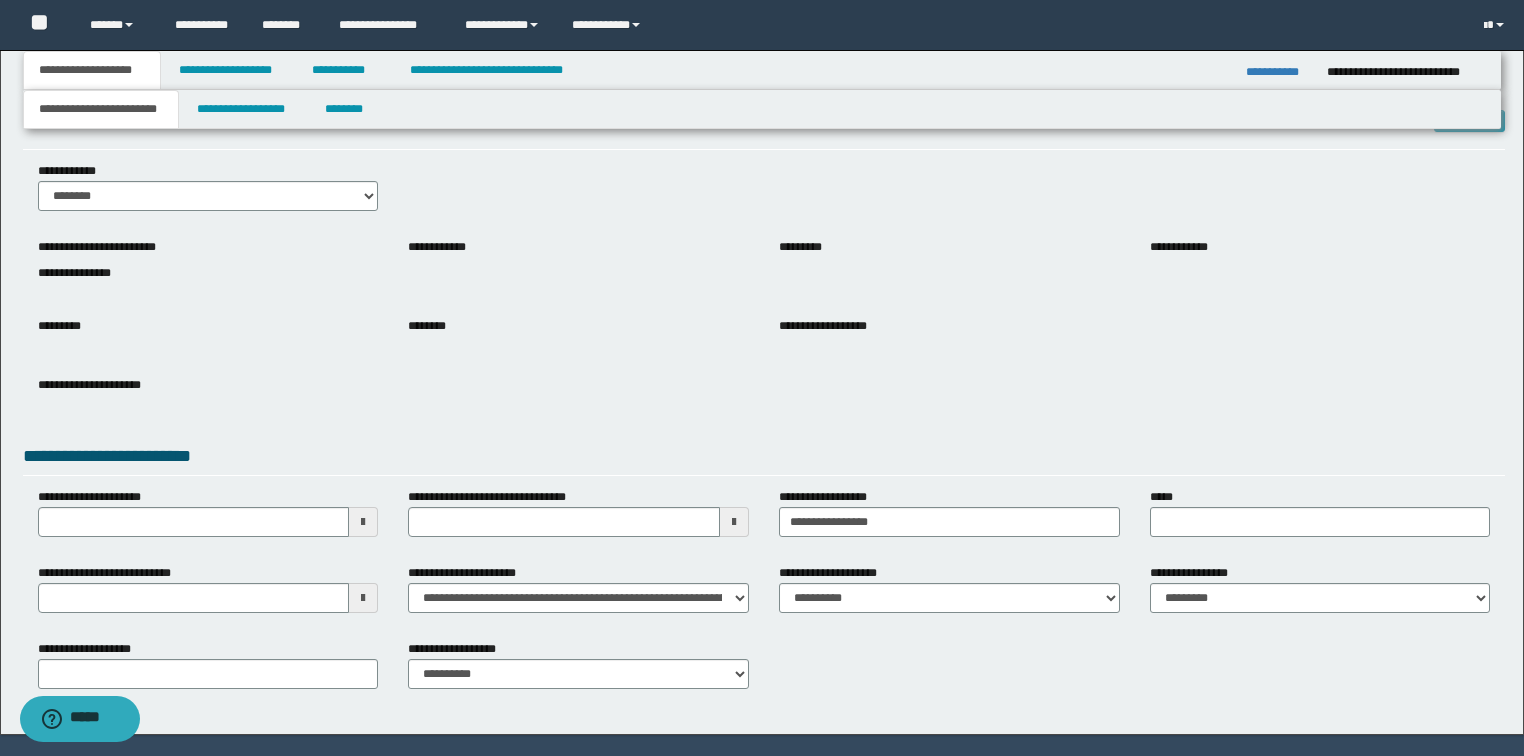scroll, scrollTop: 80, scrollLeft: 0, axis: vertical 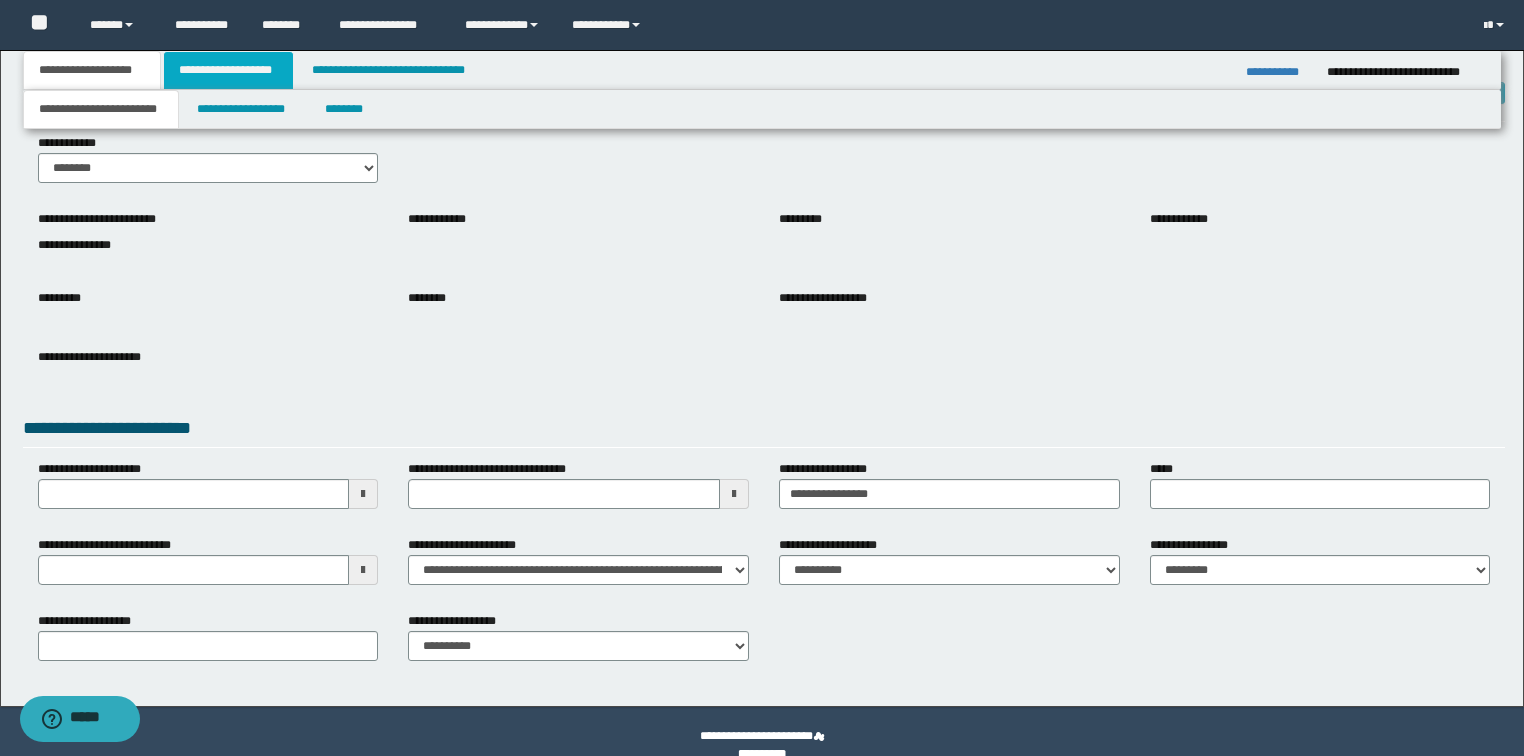 click on "**********" at bounding box center [228, 70] 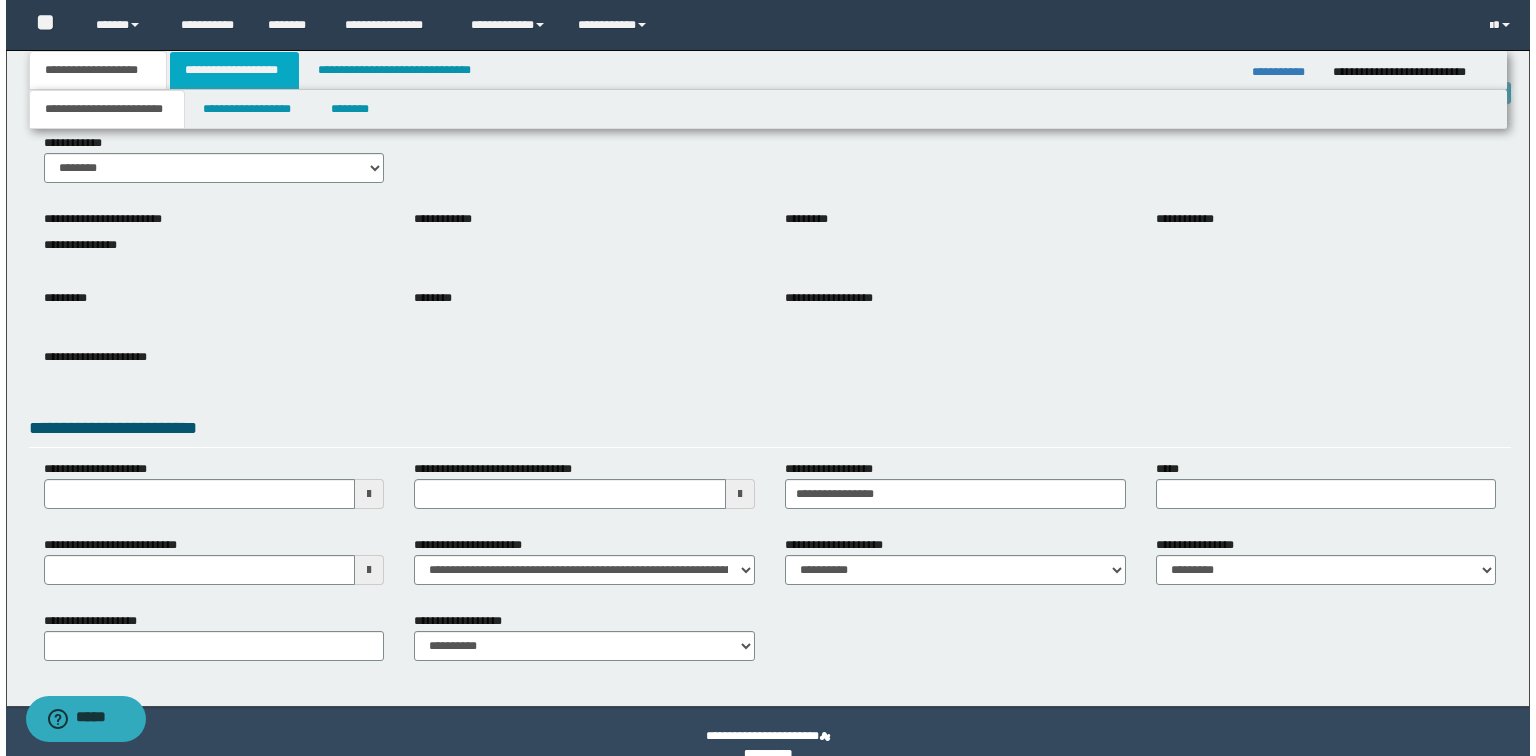 scroll, scrollTop: 0, scrollLeft: 0, axis: both 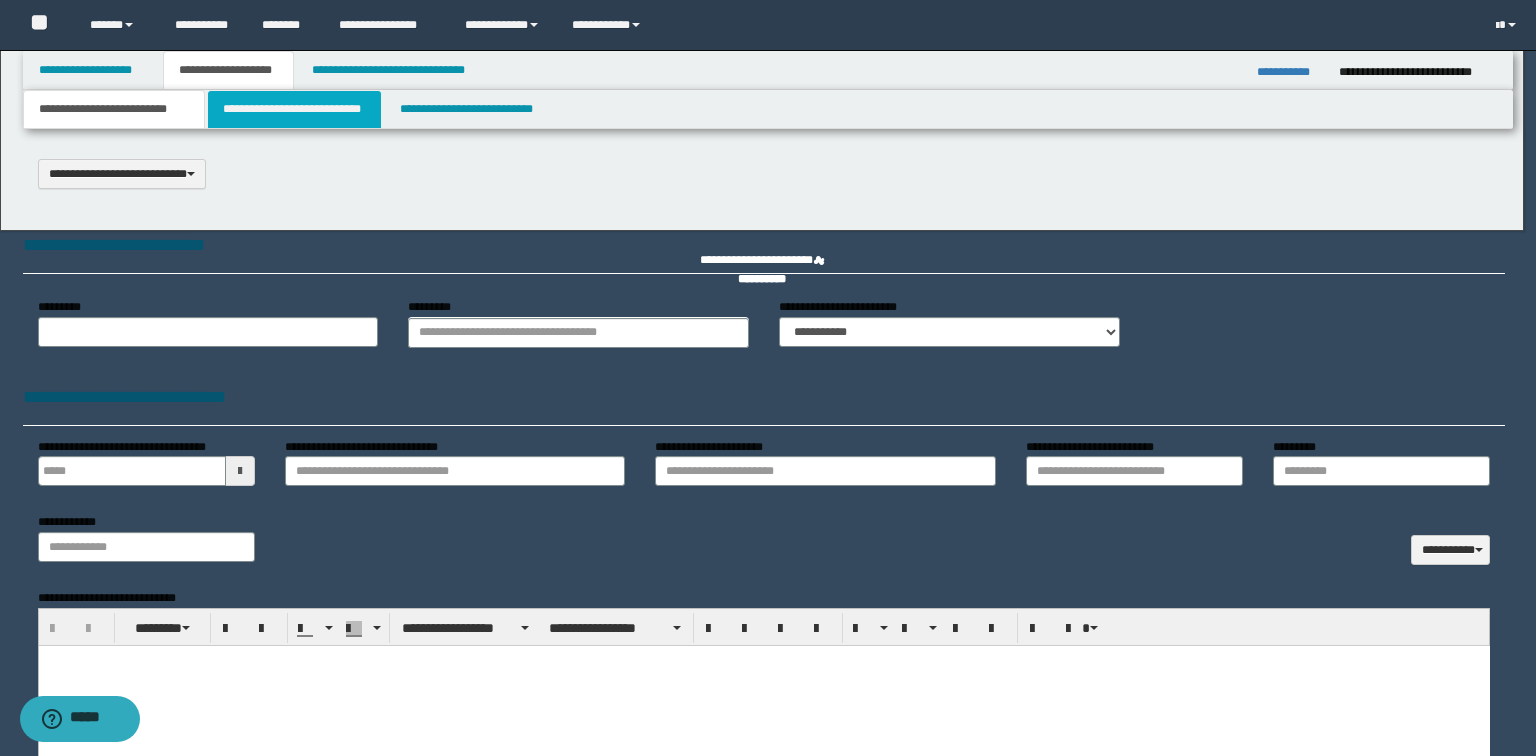 select on "*" 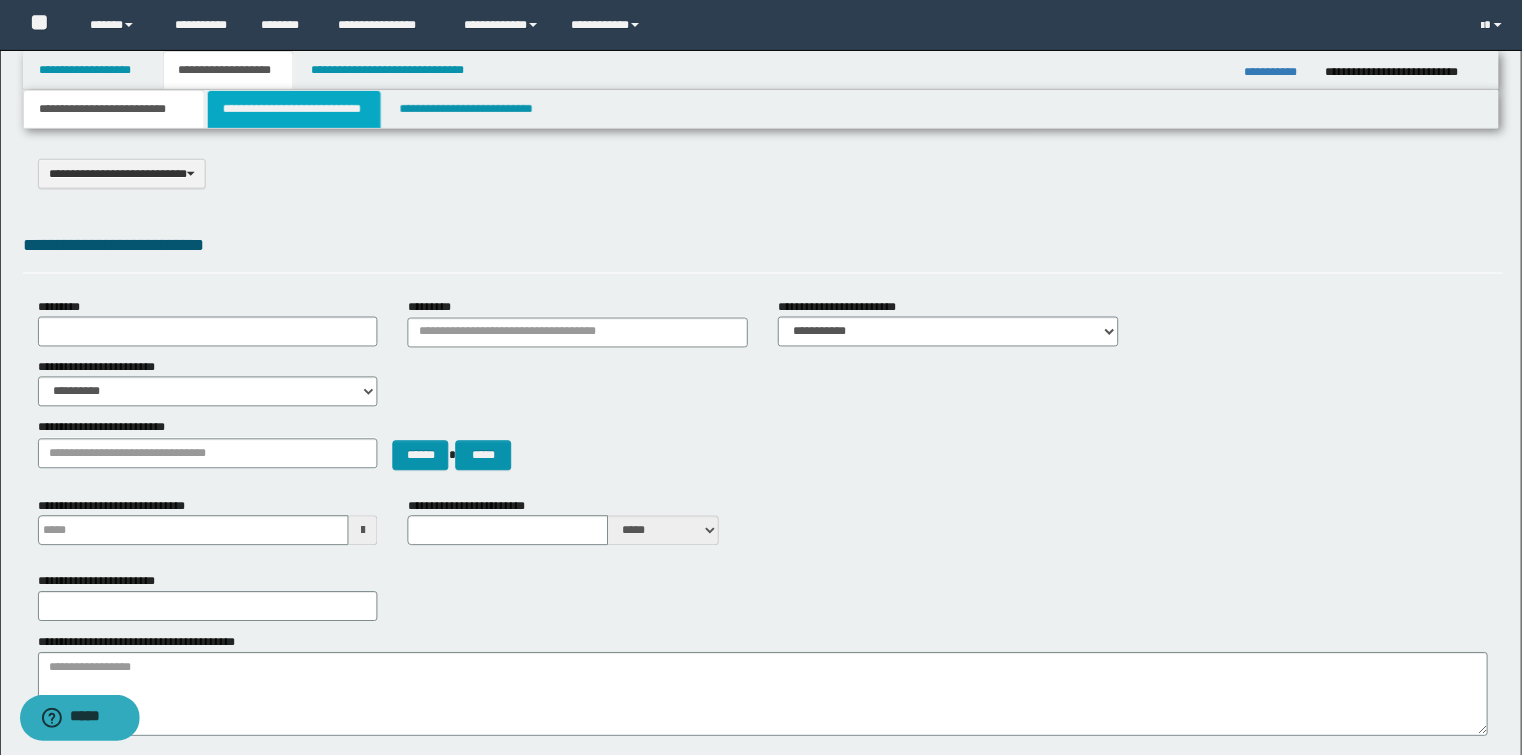 click on "**********" at bounding box center (294, 109) 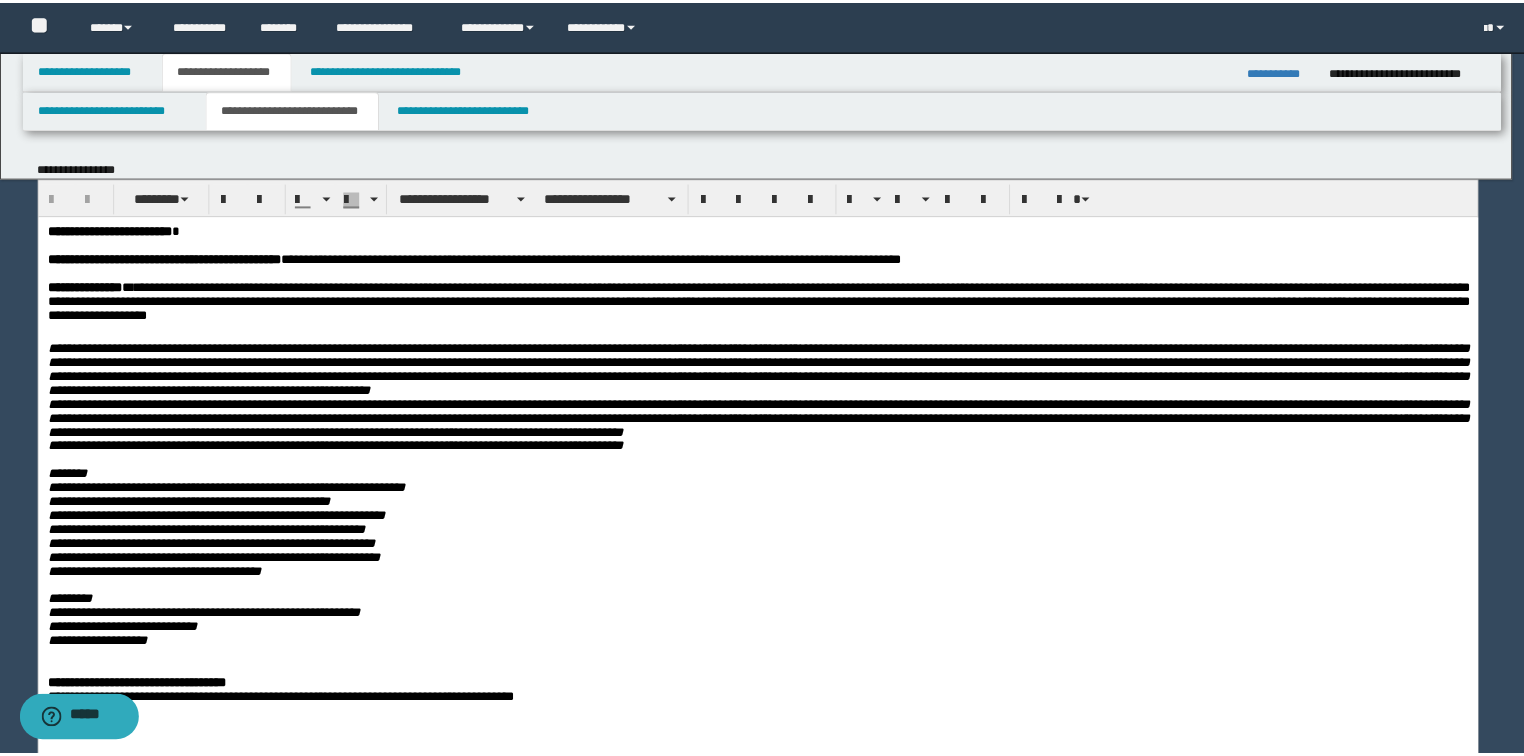 scroll, scrollTop: 0, scrollLeft: 0, axis: both 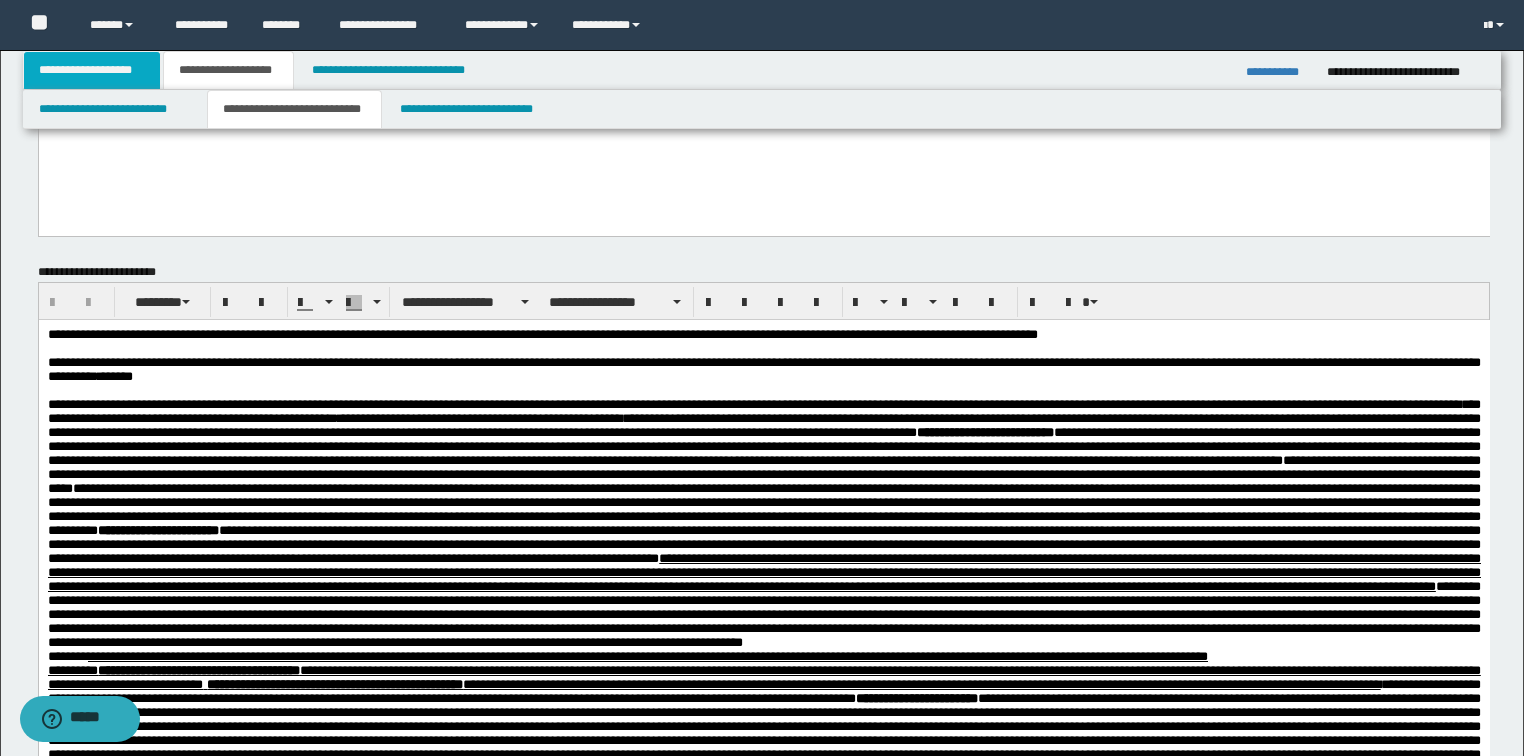 click on "**********" at bounding box center [92, 70] 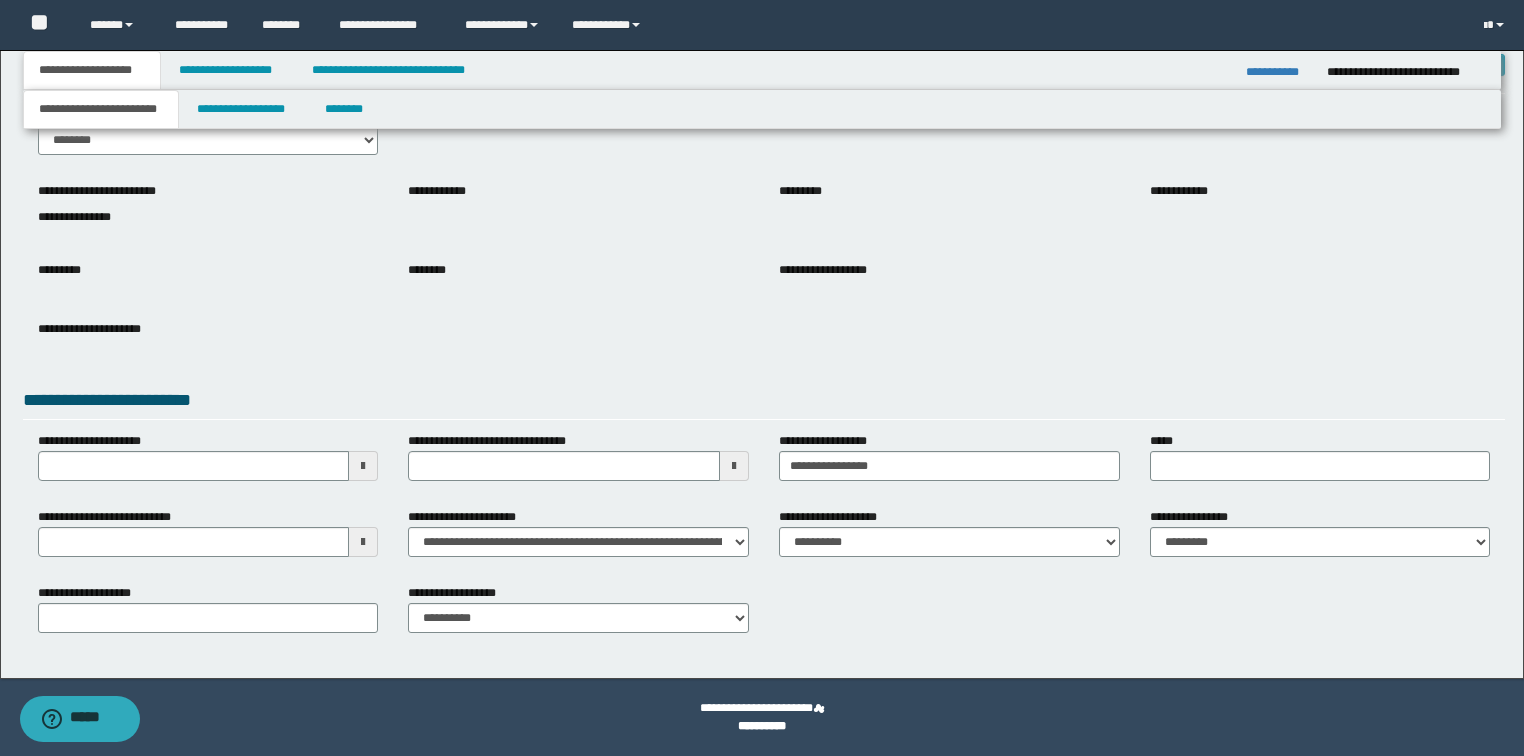 scroll, scrollTop: 108, scrollLeft: 0, axis: vertical 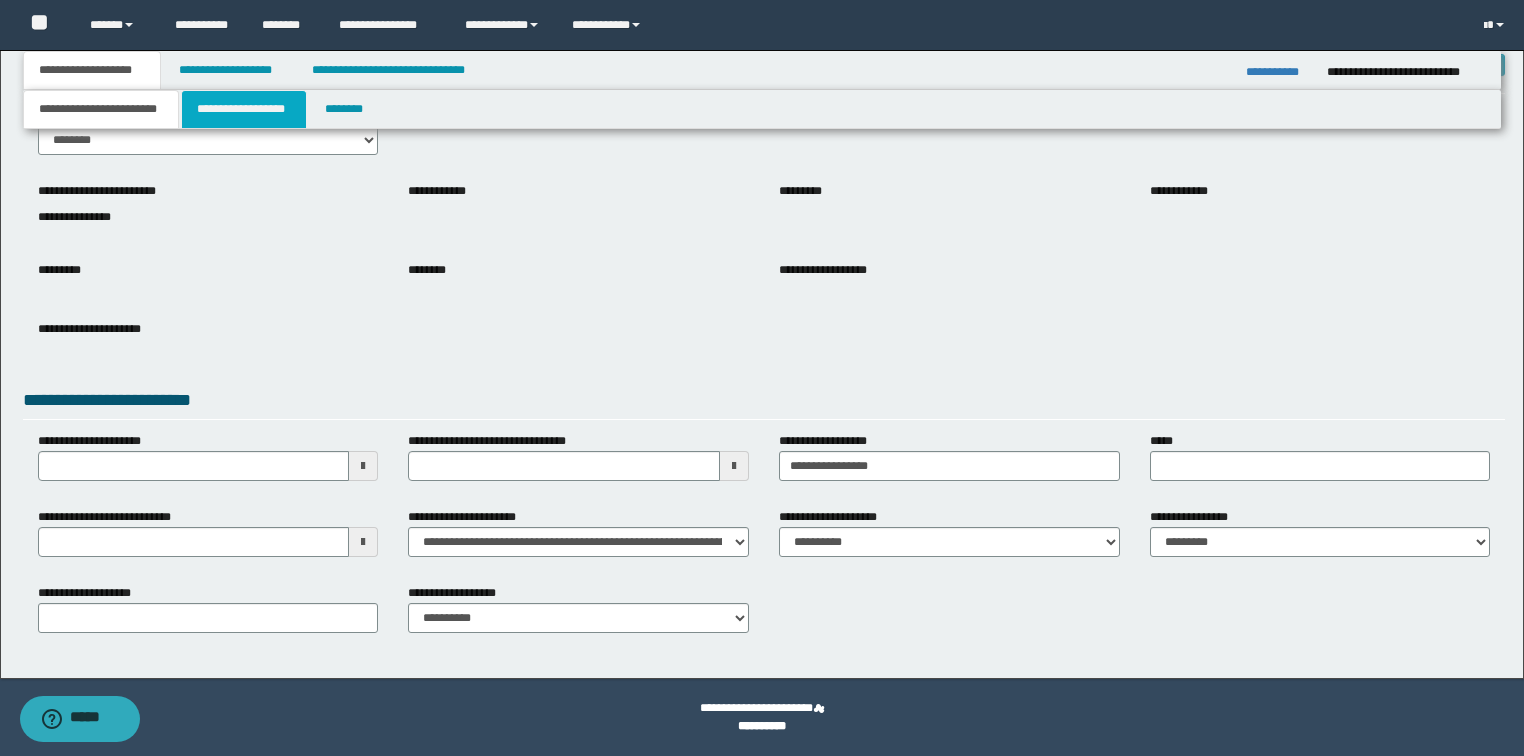click on "**********" at bounding box center [244, 109] 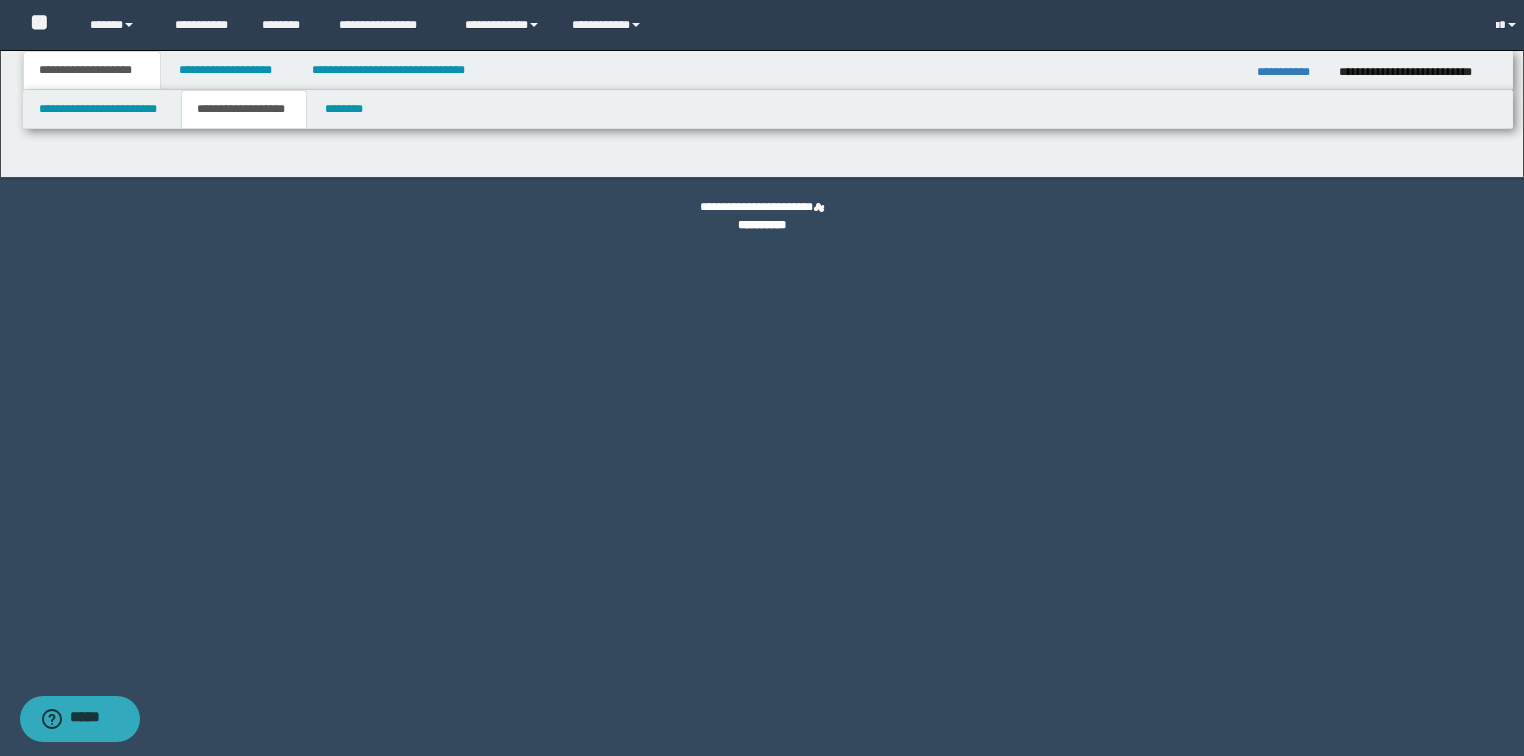 scroll, scrollTop: 0, scrollLeft: 0, axis: both 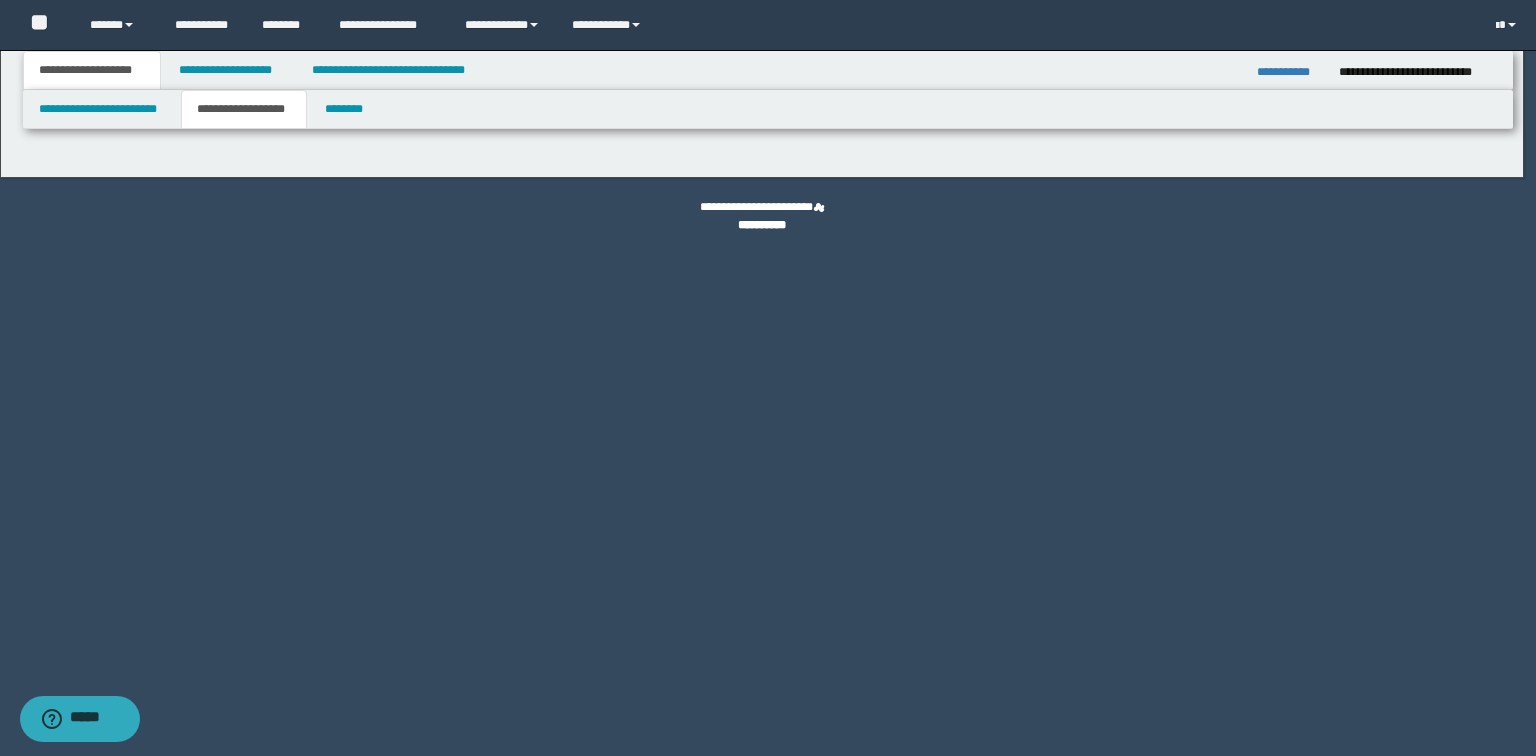 type on "********" 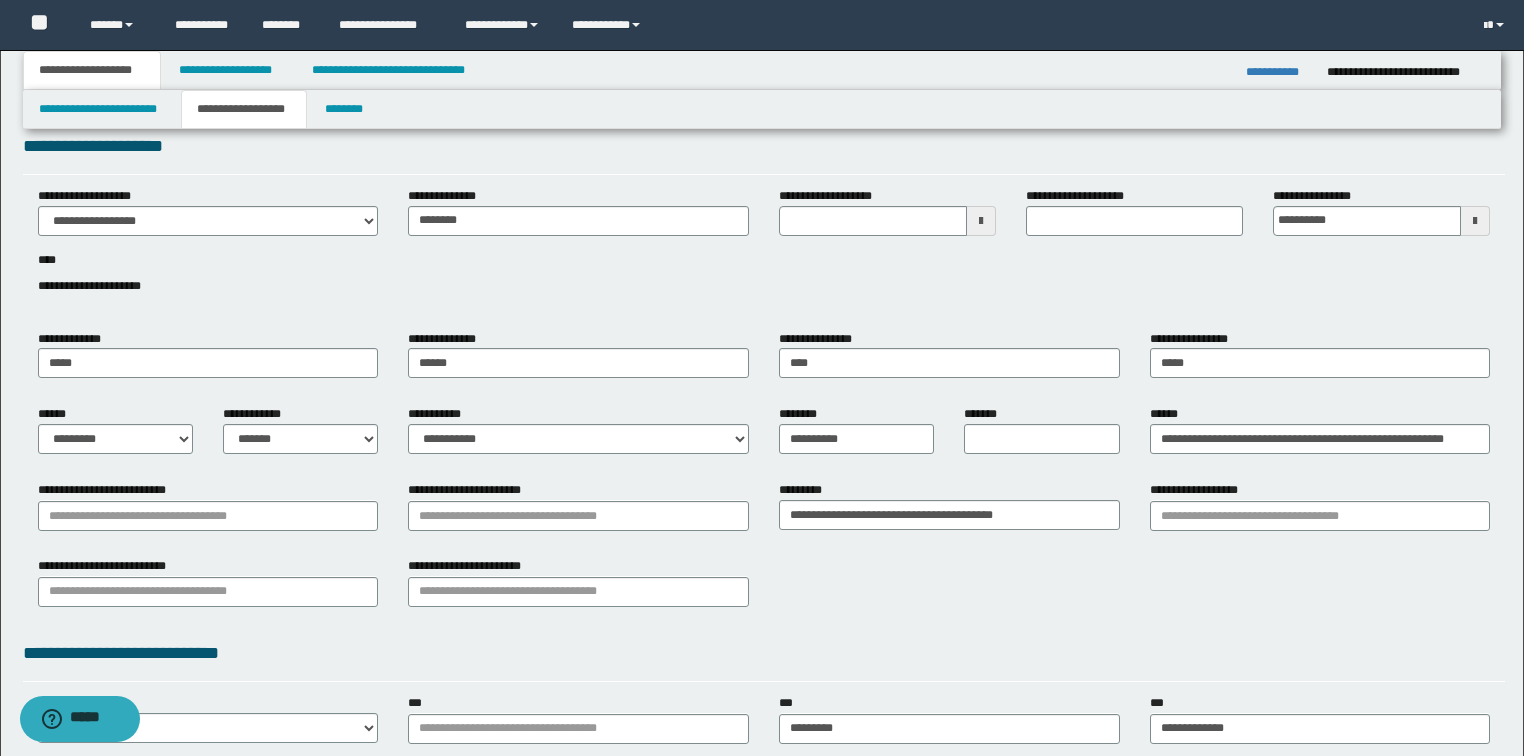 scroll, scrollTop: 0, scrollLeft: 0, axis: both 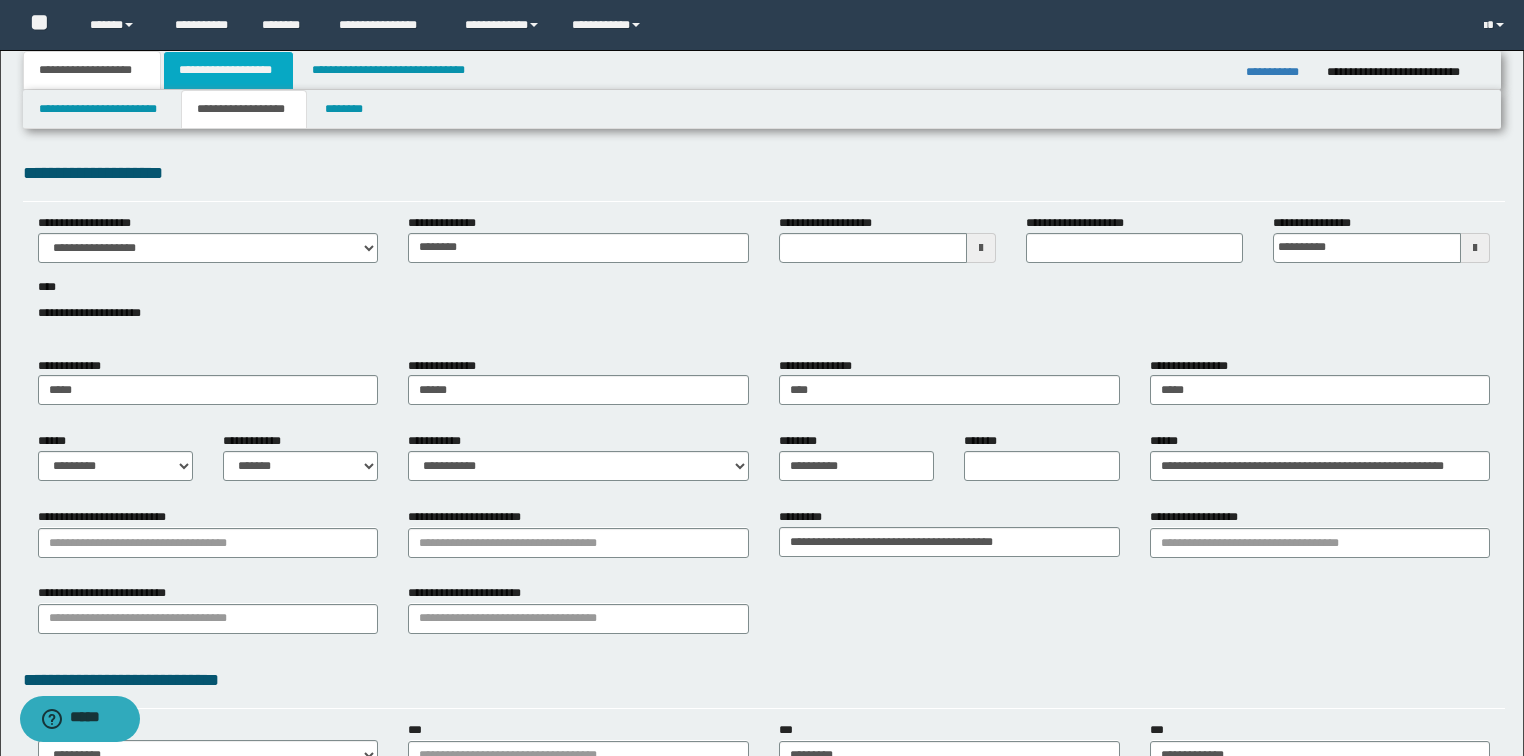 click on "**********" at bounding box center (228, 70) 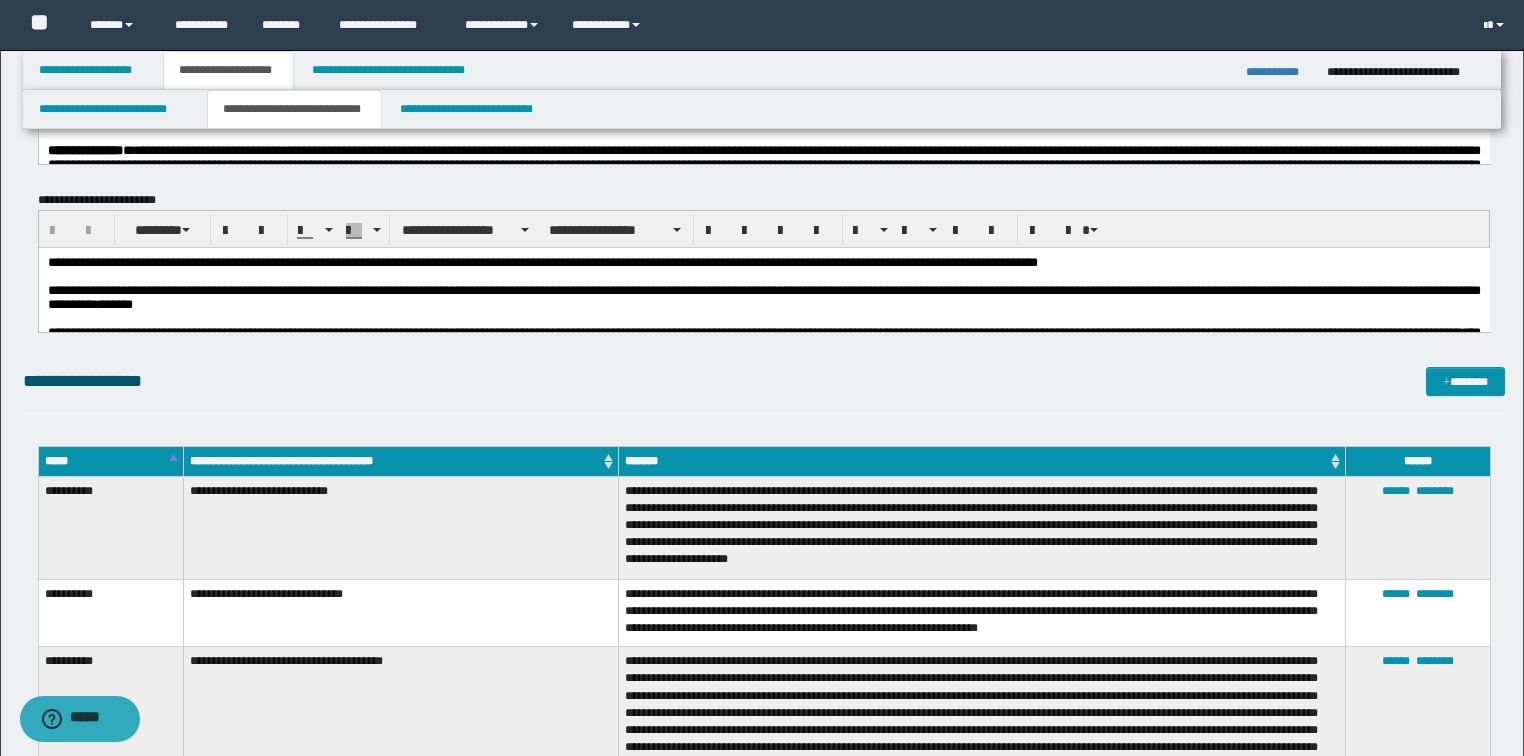 scroll, scrollTop: 80, scrollLeft: 0, axis: vertical 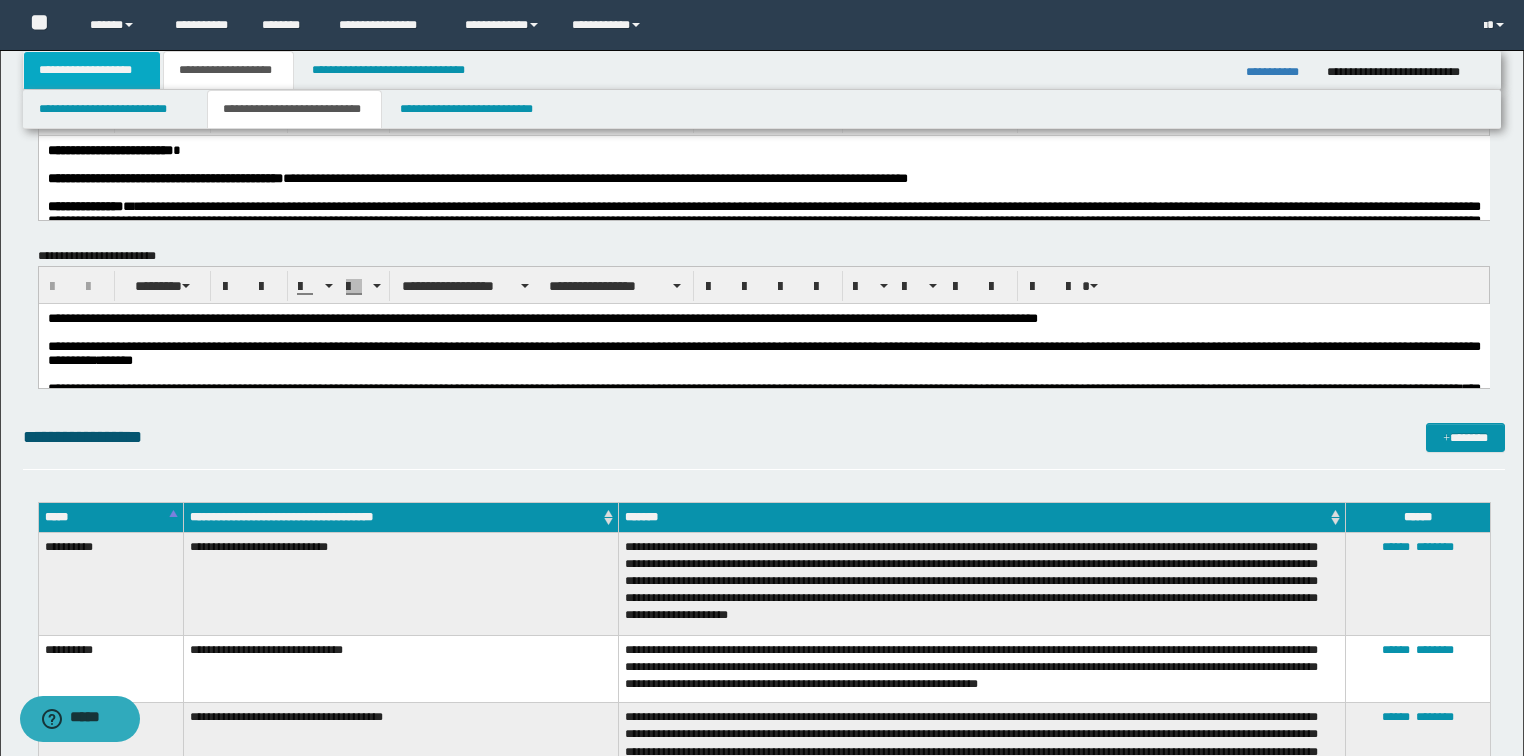click on "**********" at bounding box center (92, 70) 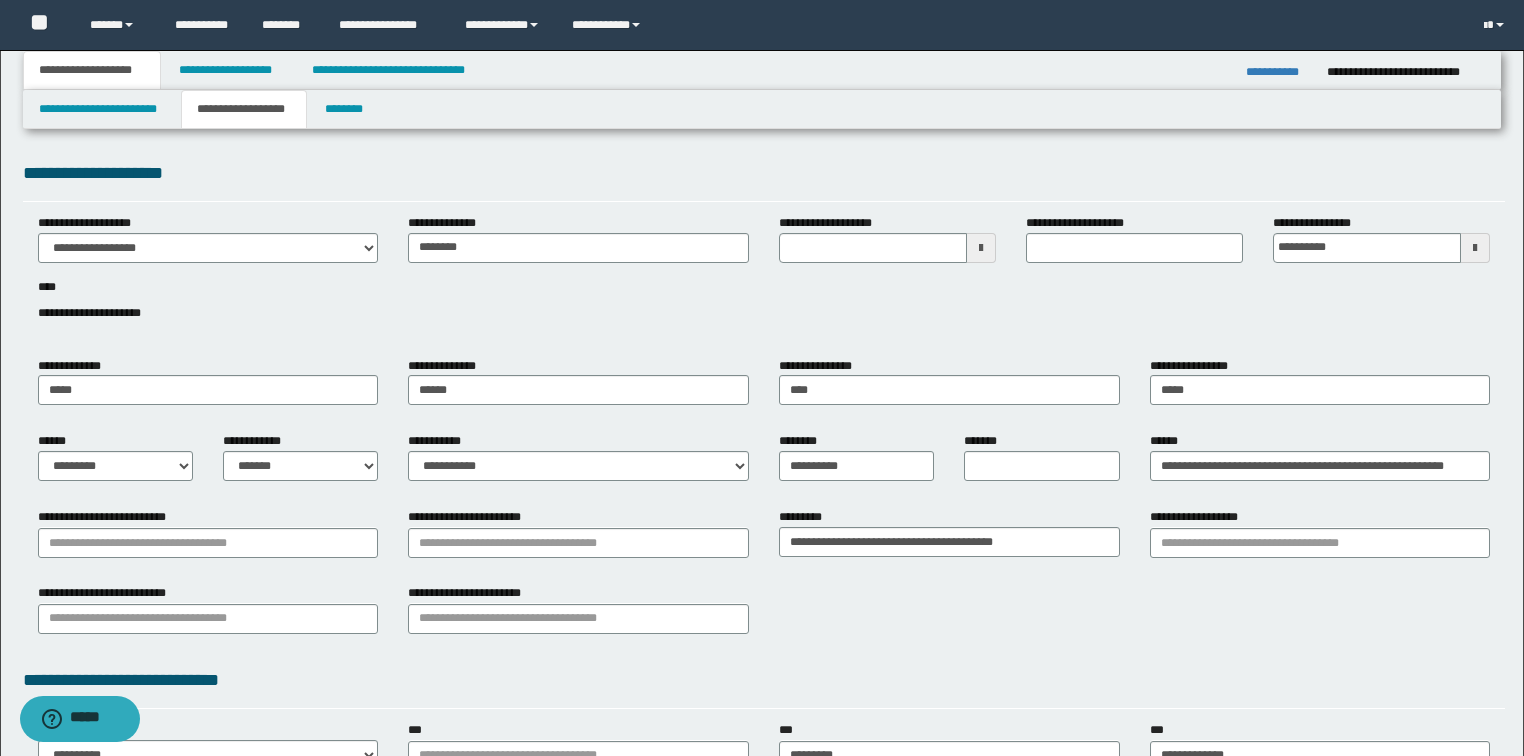scroll, scrollTop: 0, scrollLeft: 0, axis: both 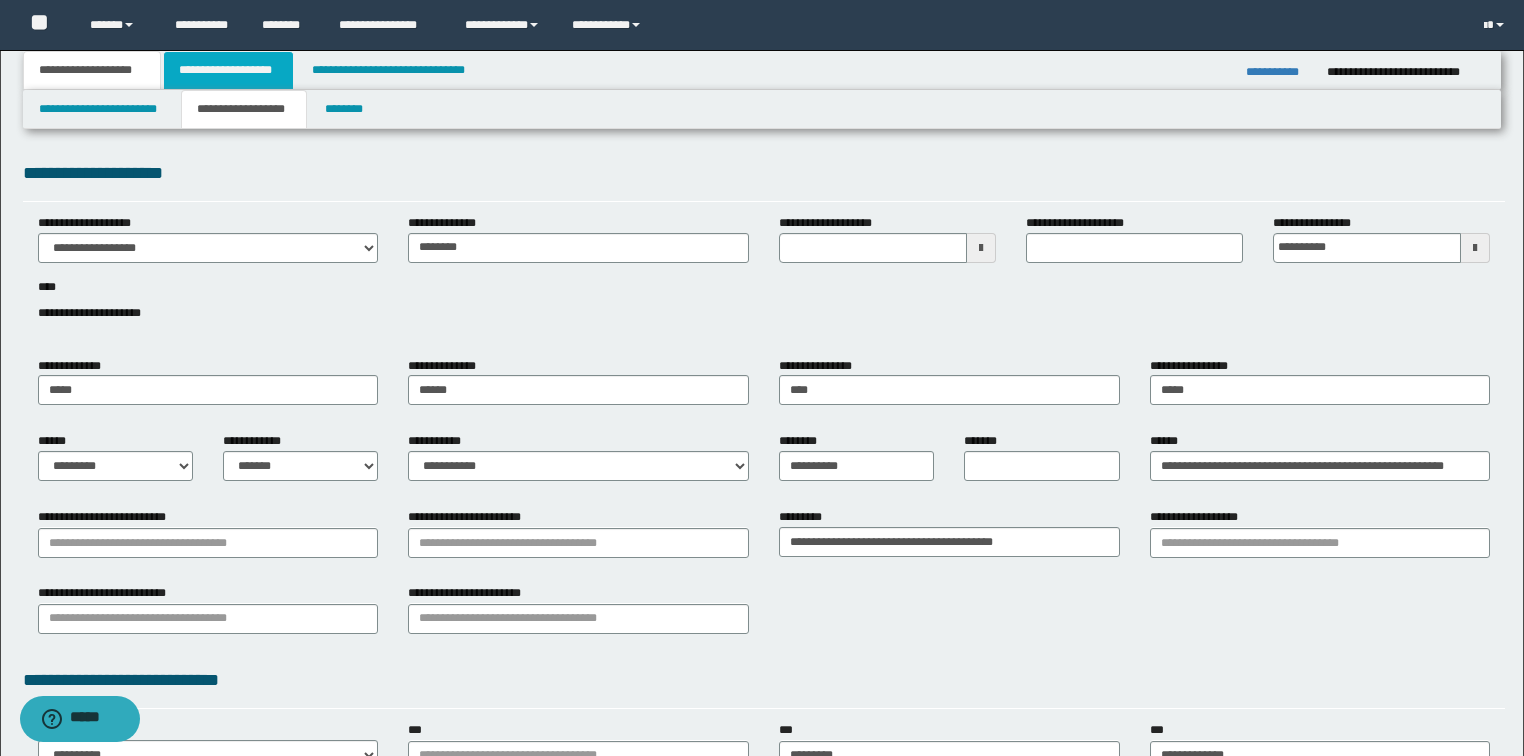 drag, startPoint x: 239, startPoint y: 74, endPoint x: 585, endPoint y: 12, distance: 351.51102 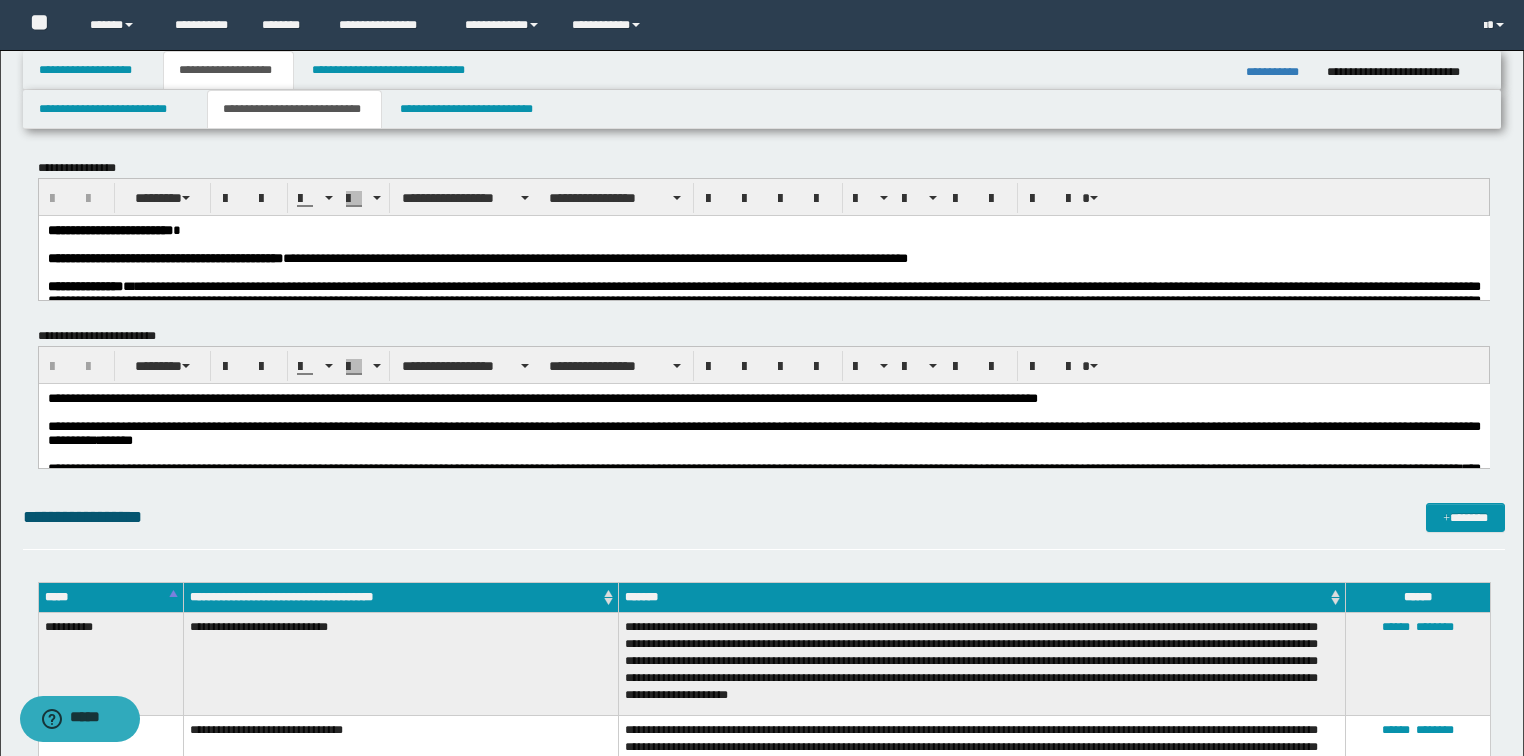 click at bounding box center [763, 244] 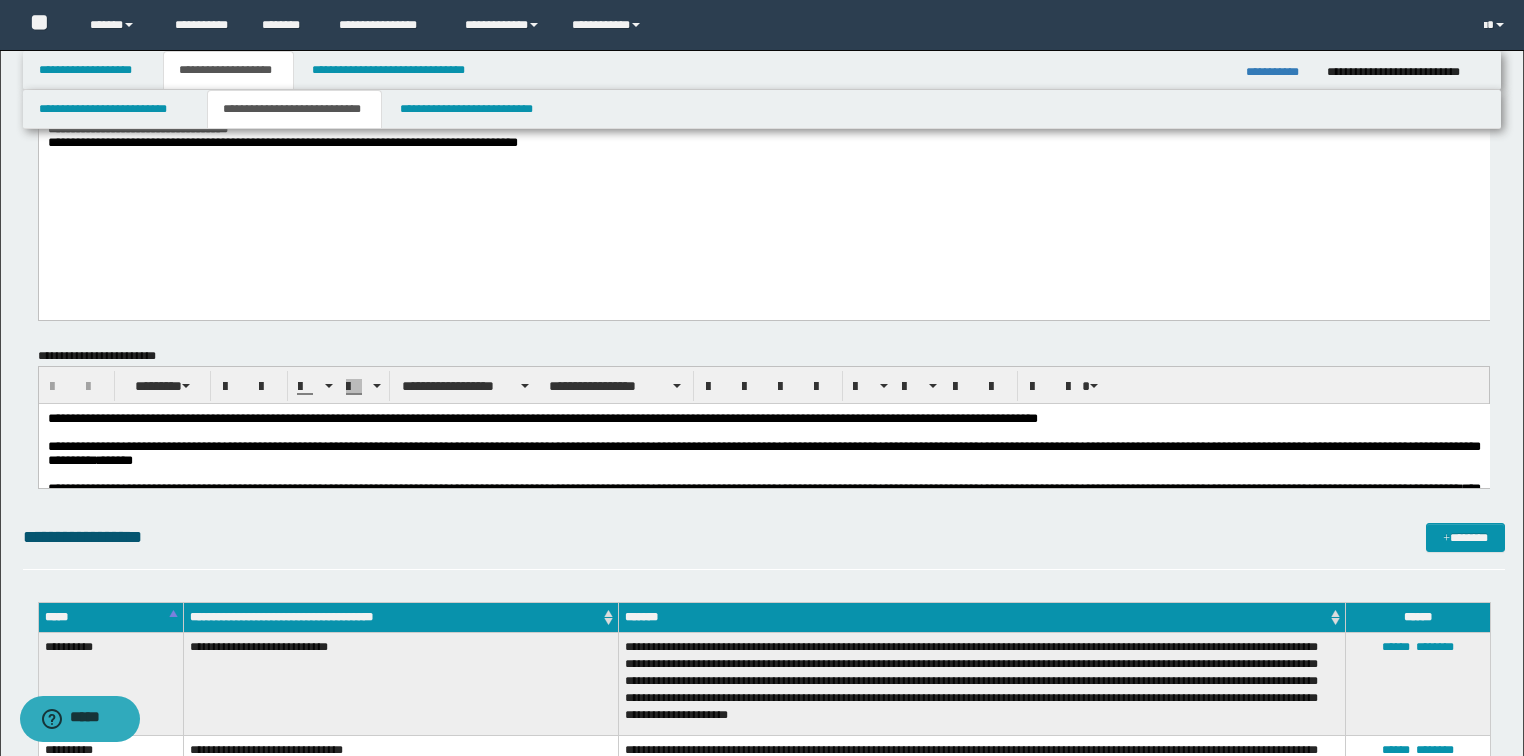 scroll, scrollTop: 720, scrollLeft: 0, axis: vertical 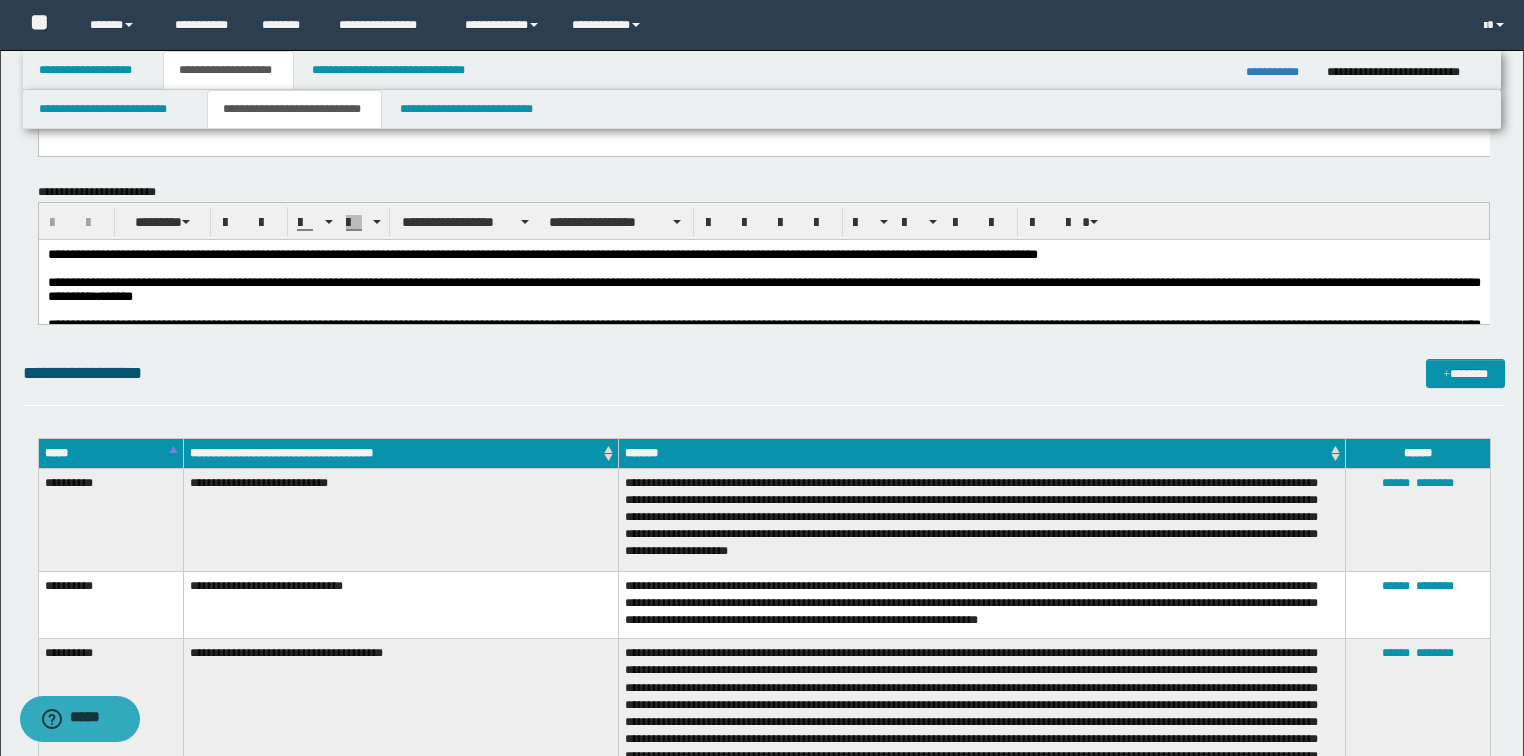 click on "**********" at bounding box center (763, 288) 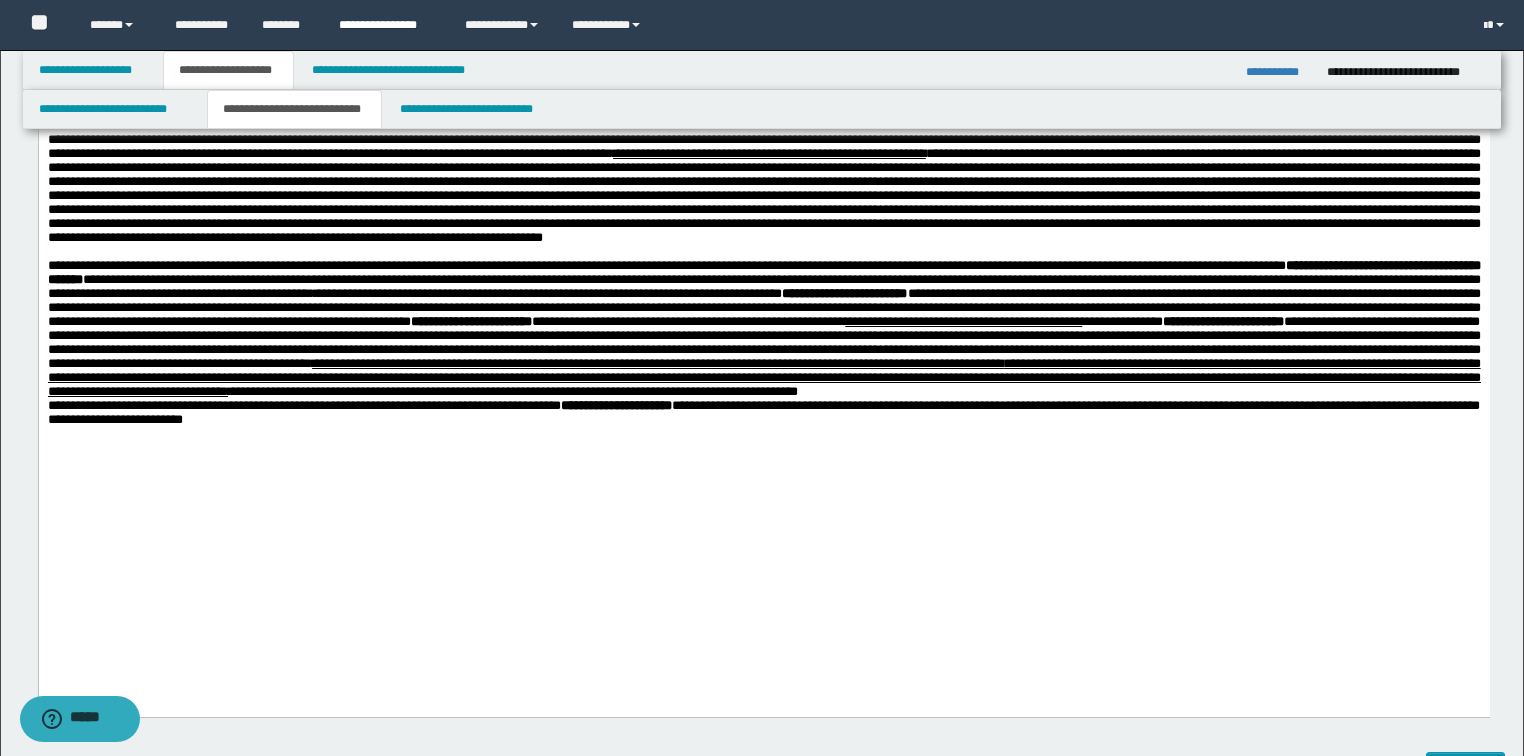 scroll, scrollTop: 1360, scrollLeft: 0, axis: vertical 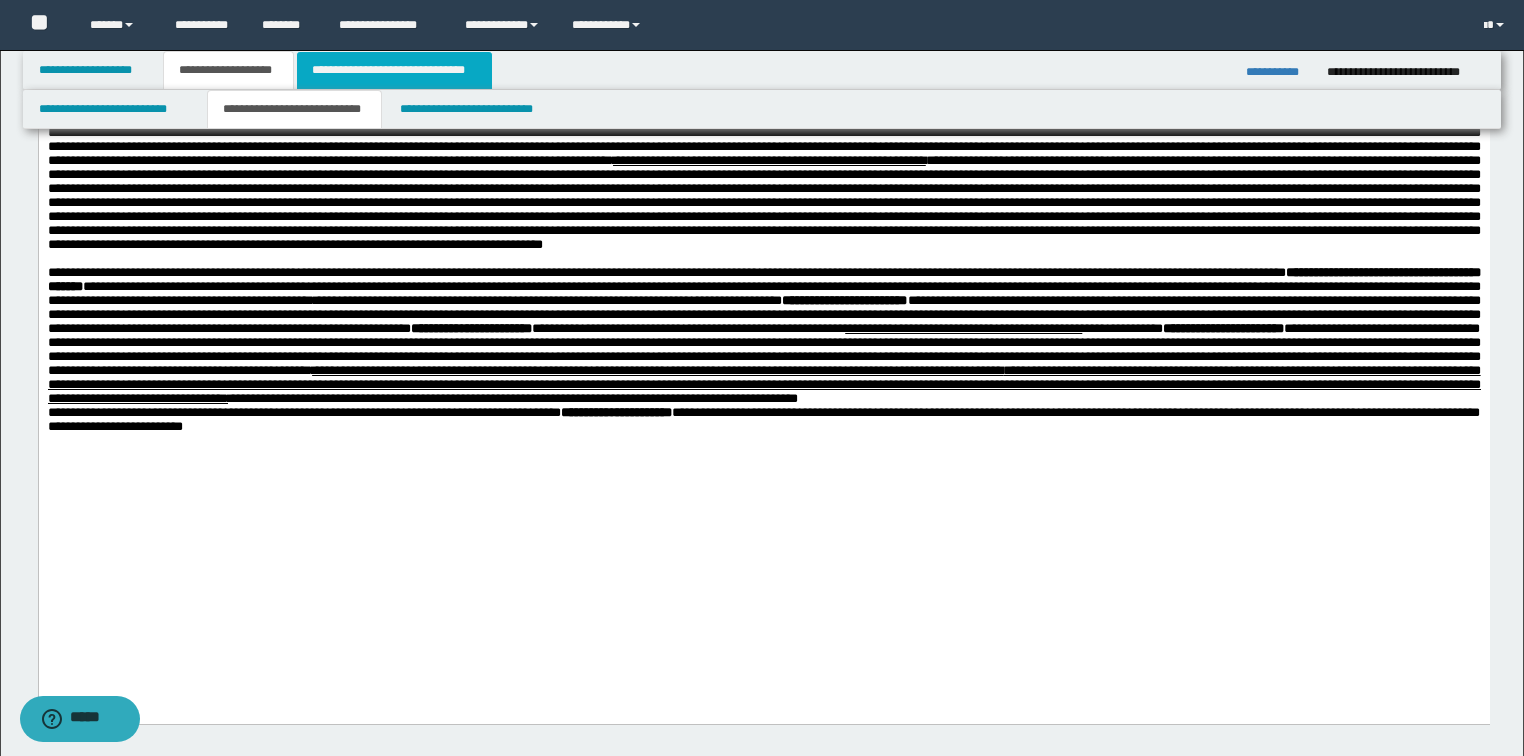 click on "**********" at bounding box center (394, 70) 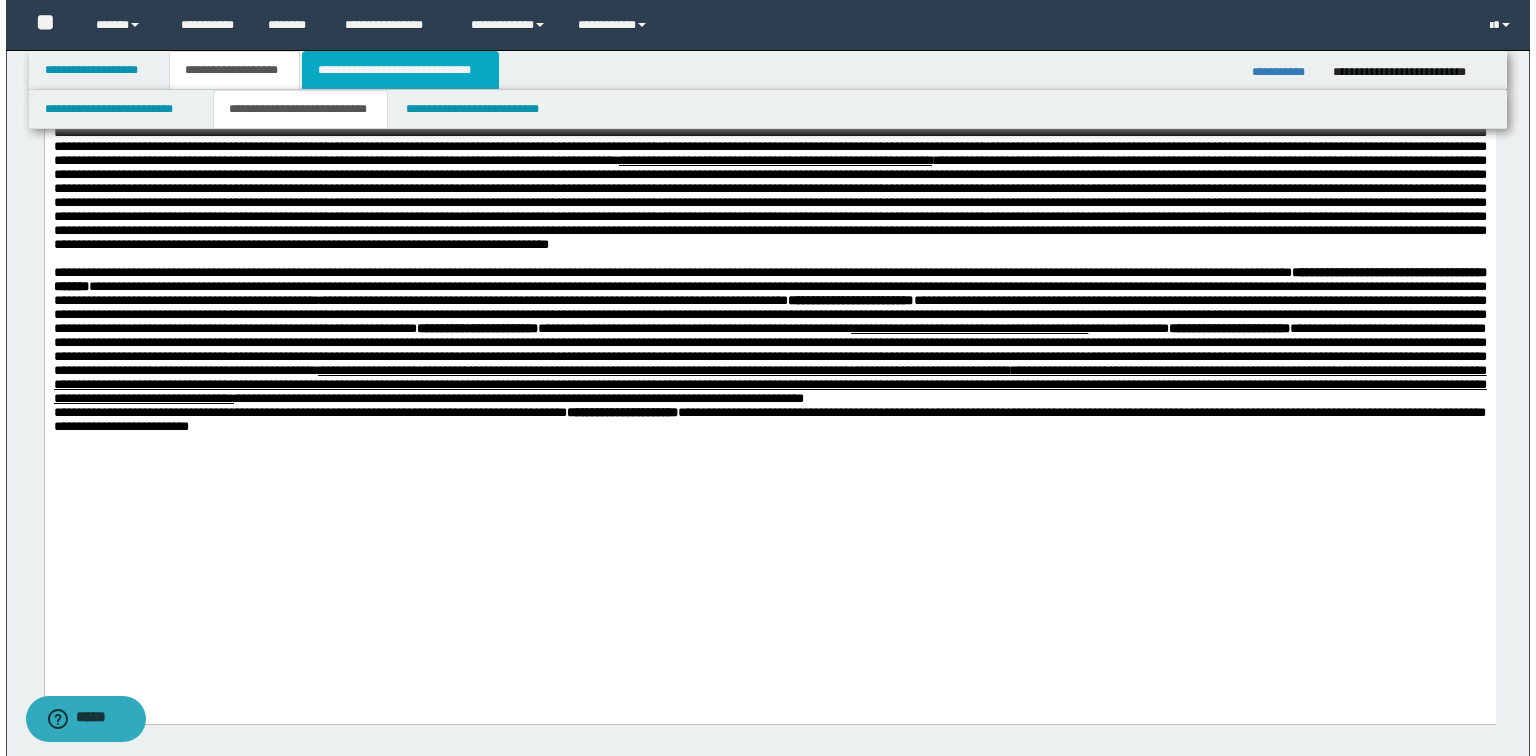 scroll, scrollTop: 0, scrollLeft: 0, axis: both 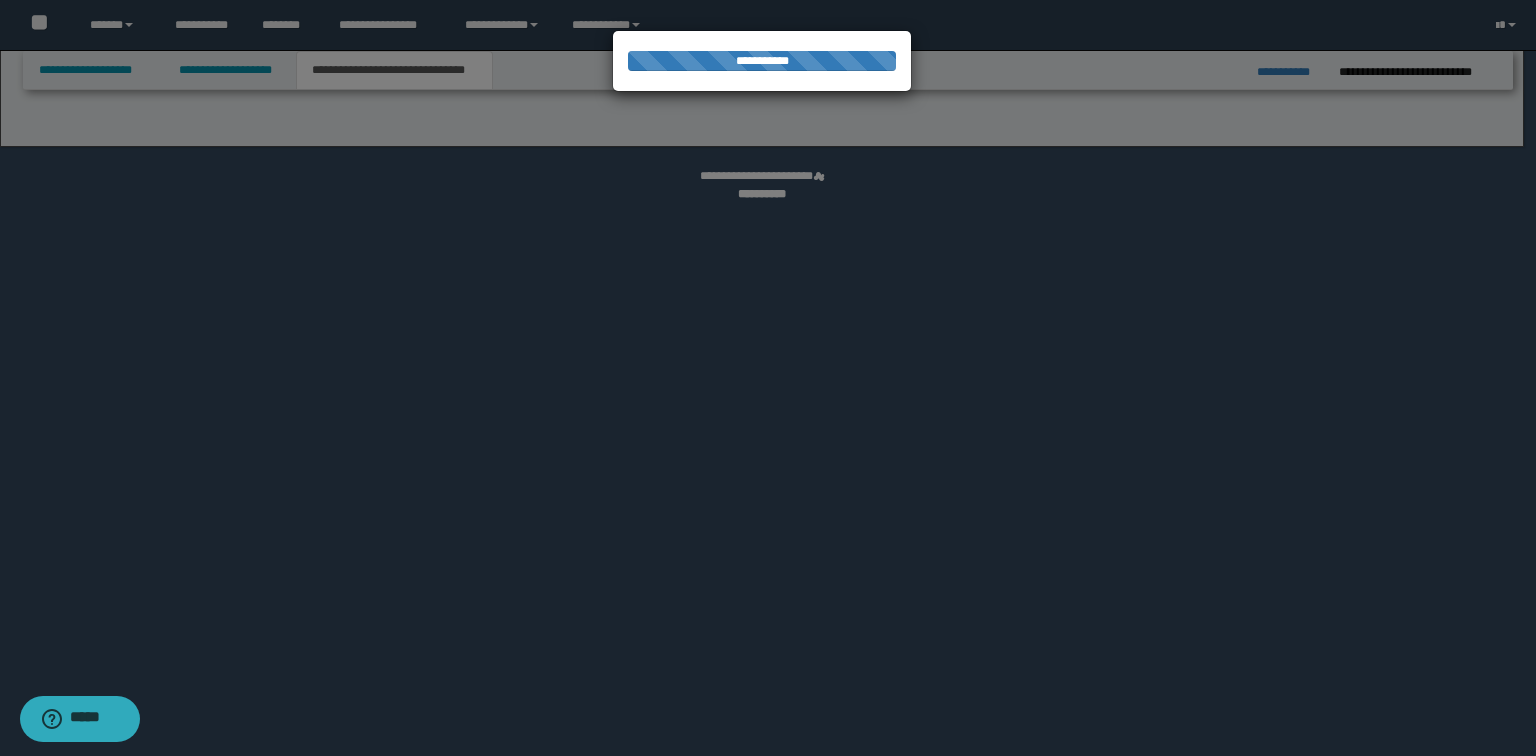 select on "*" 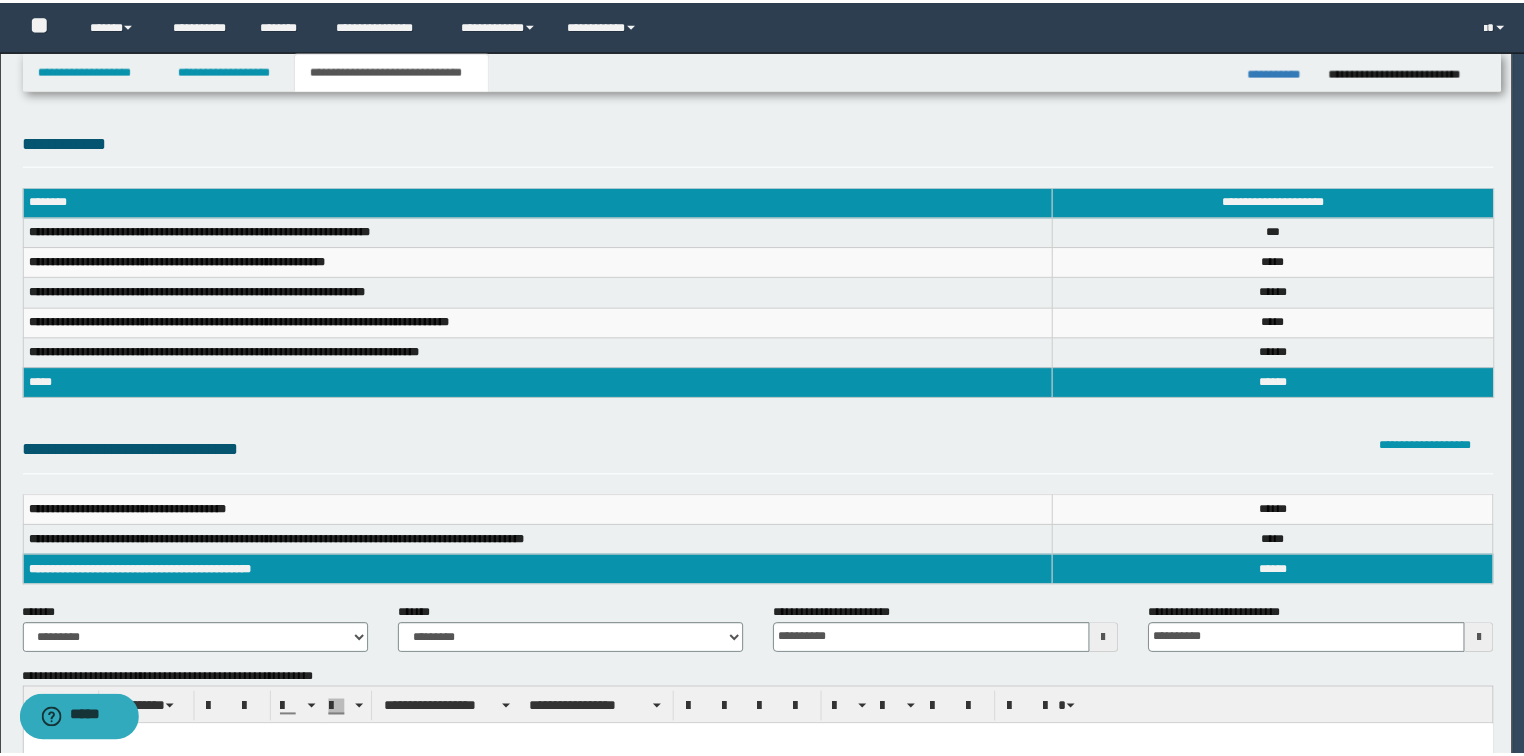 scroll, scrollTop: 0, scrollLeft: 0, axis: both 